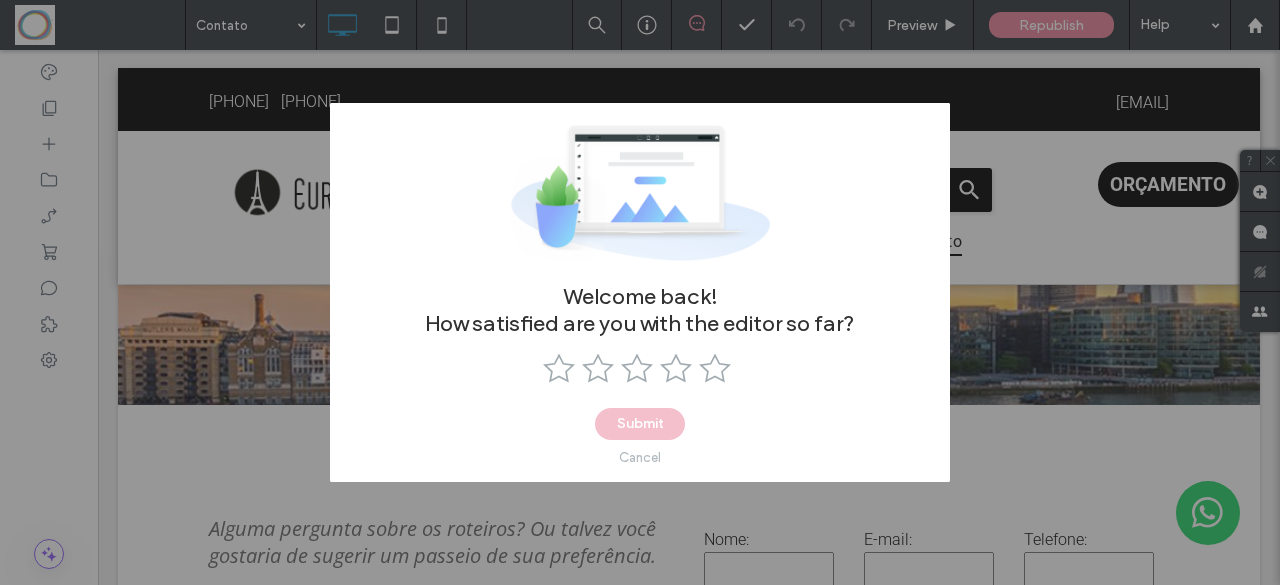 scroll, scrollTop: 0, scrollLeft: 0, axis: both 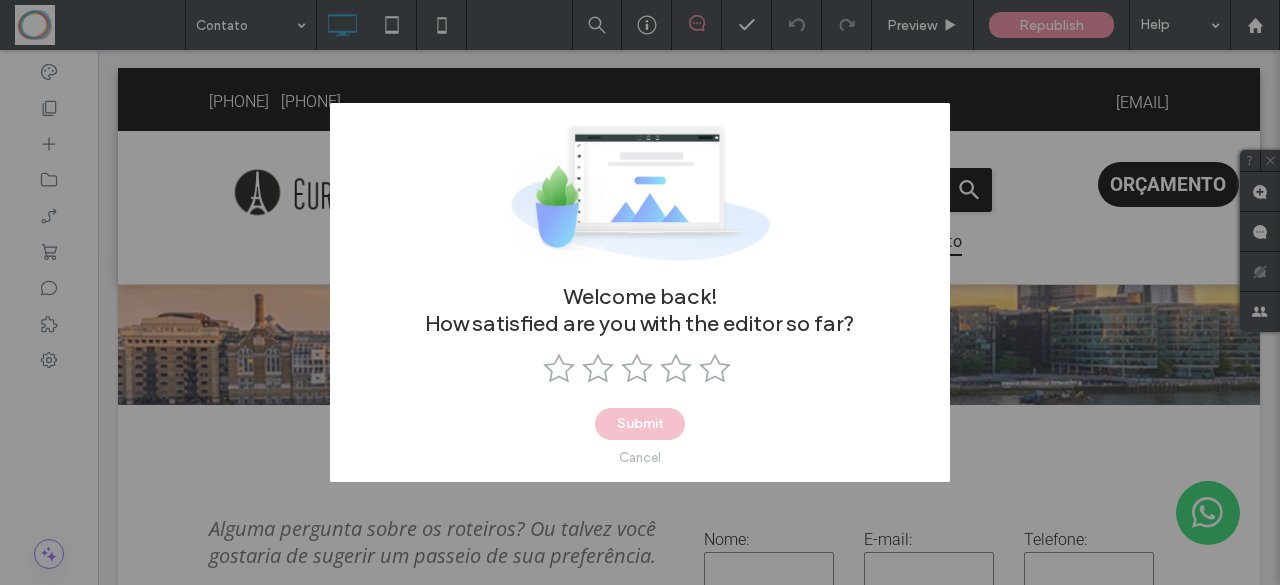click on "Welcome back! How satisfied are you with the editor so far? Submit Cancel" at bounding box center (640, 292) 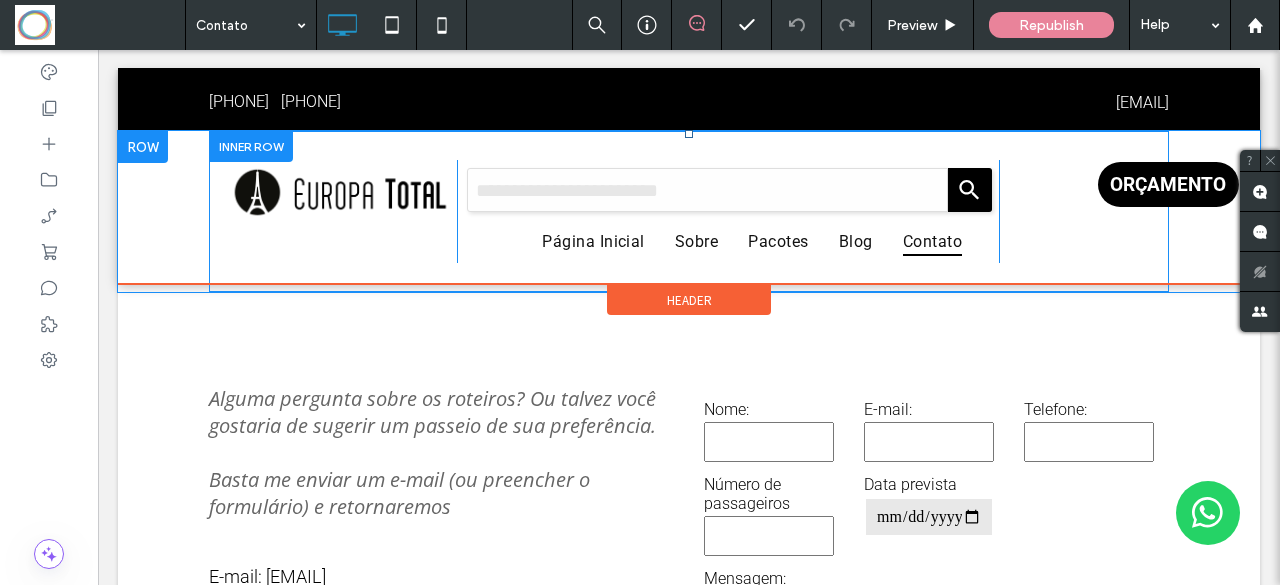 scroll, scrollTop: 129, scrollLeft: 0, axis: vertical 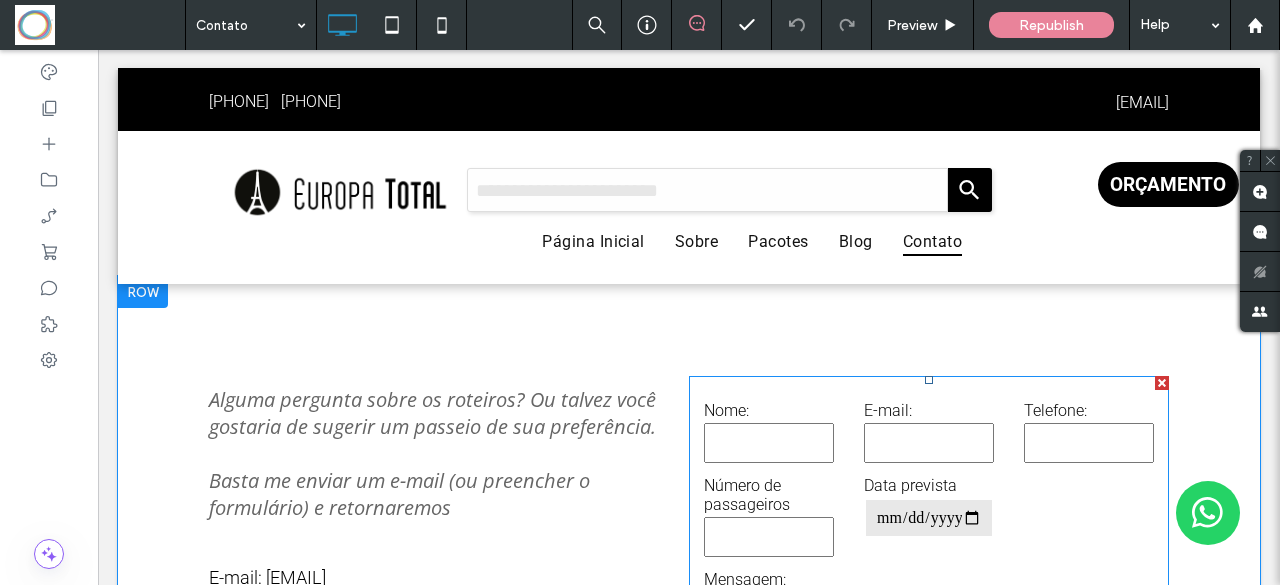 click at bounding box center [769, 443] 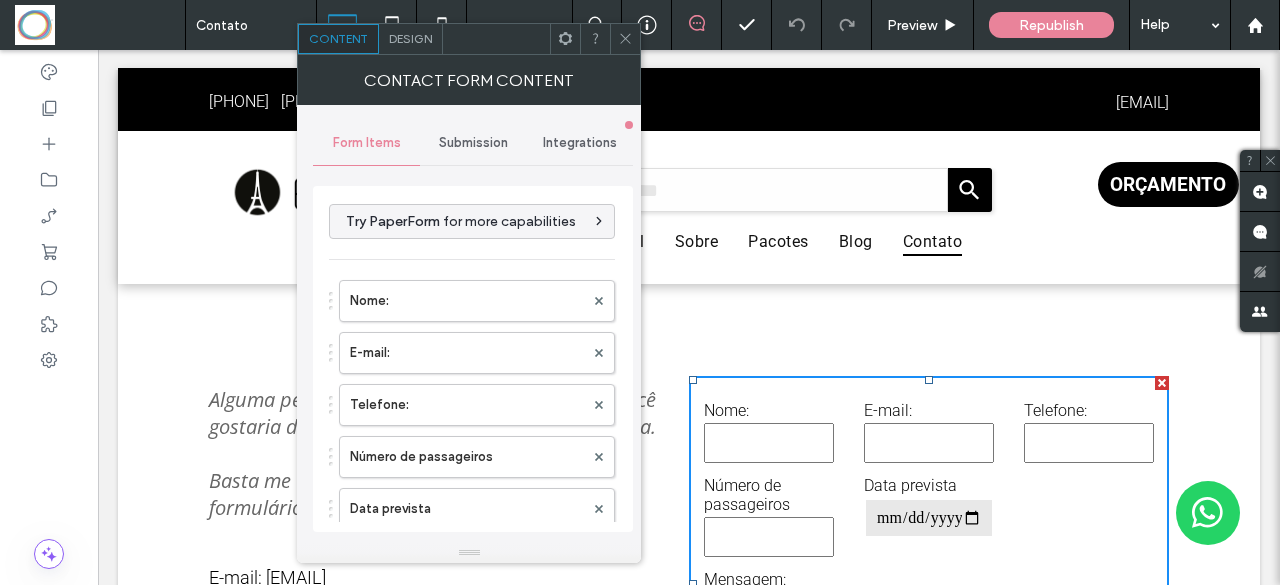 click on "Integrations" at bounding box center [580, 143] 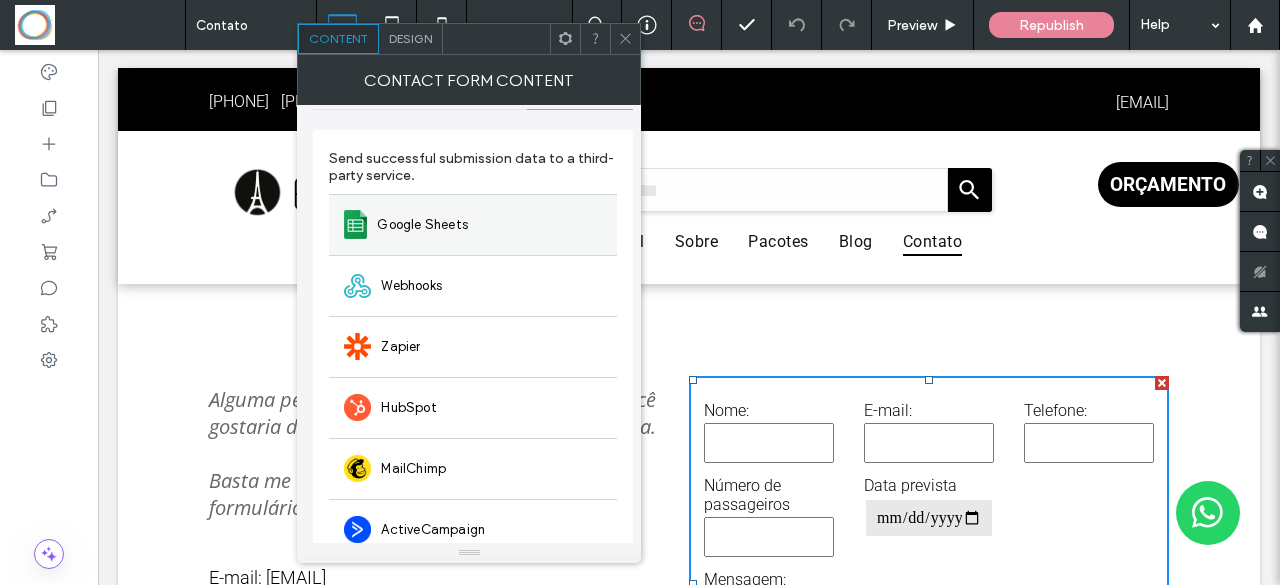 scroll, scrollTop: 0, scrollLeft: 0, axis: both 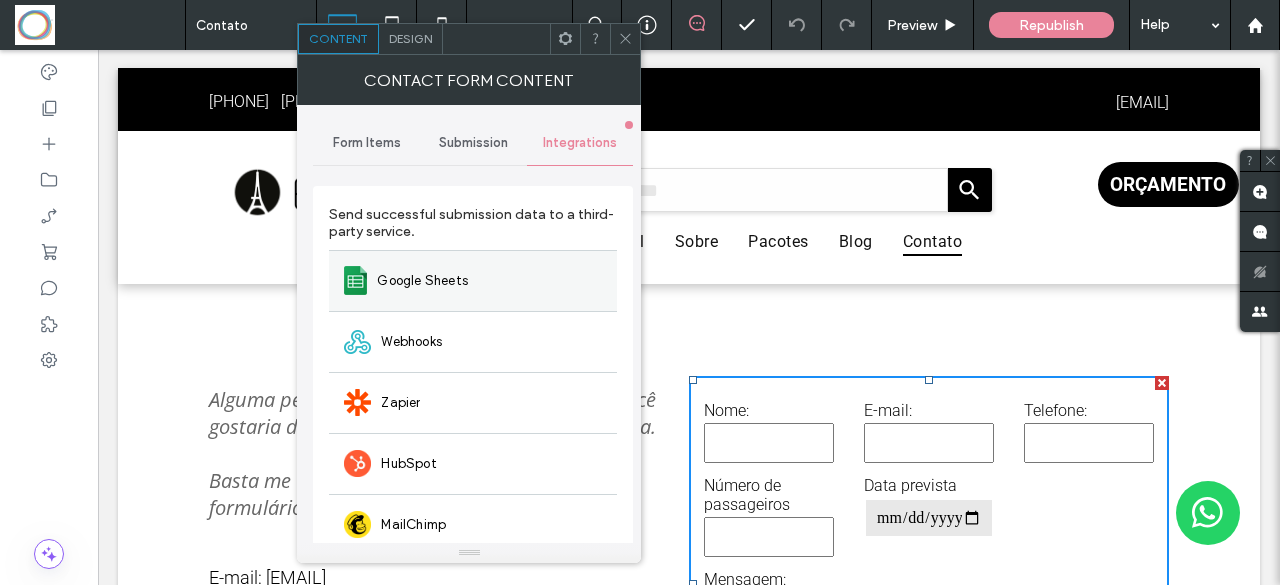 click on "Google Sheets" at bounding box center [422, 281] 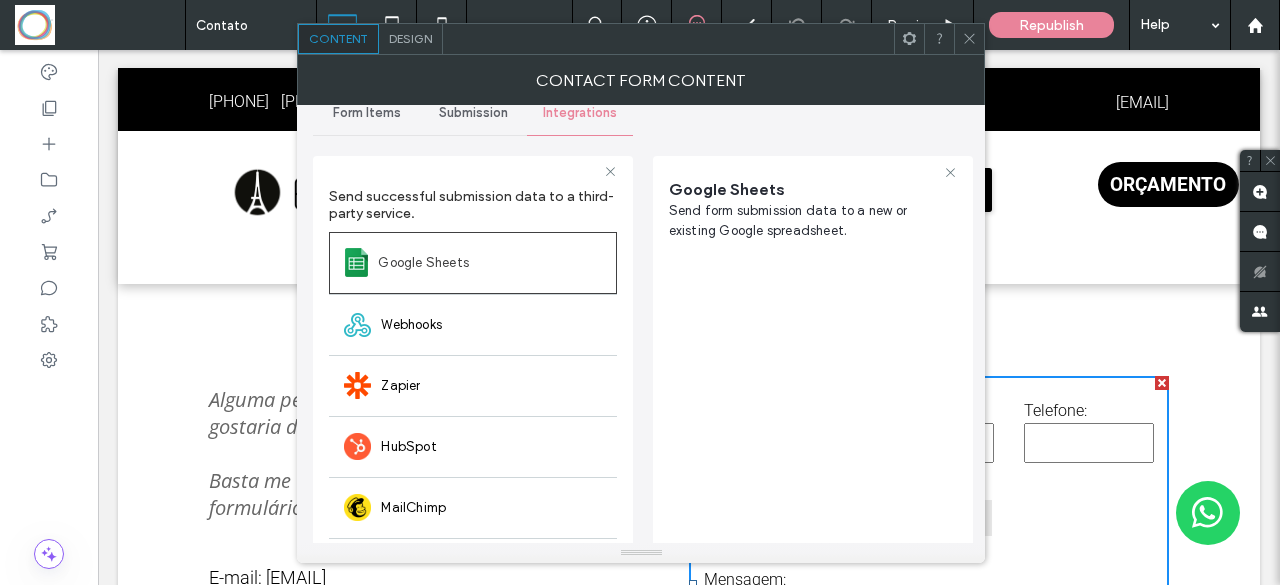 scroll, scrollTop: 0, scrollLeft: 0, axis: both 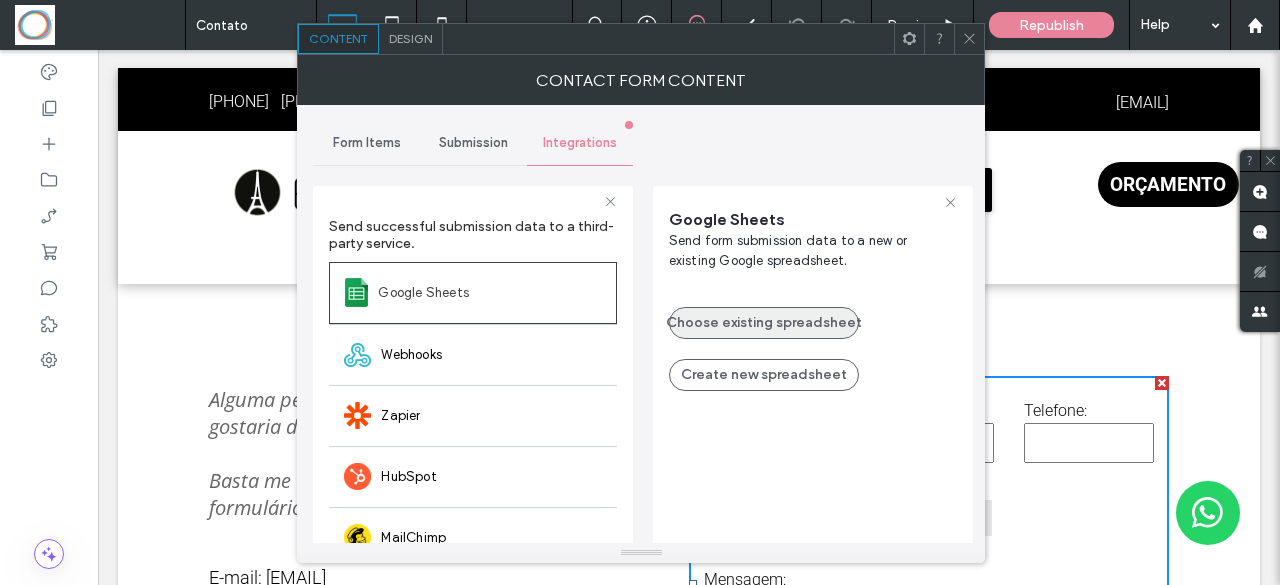 click on "Choose existing spreadsheet" at bounding box center (764, 323) 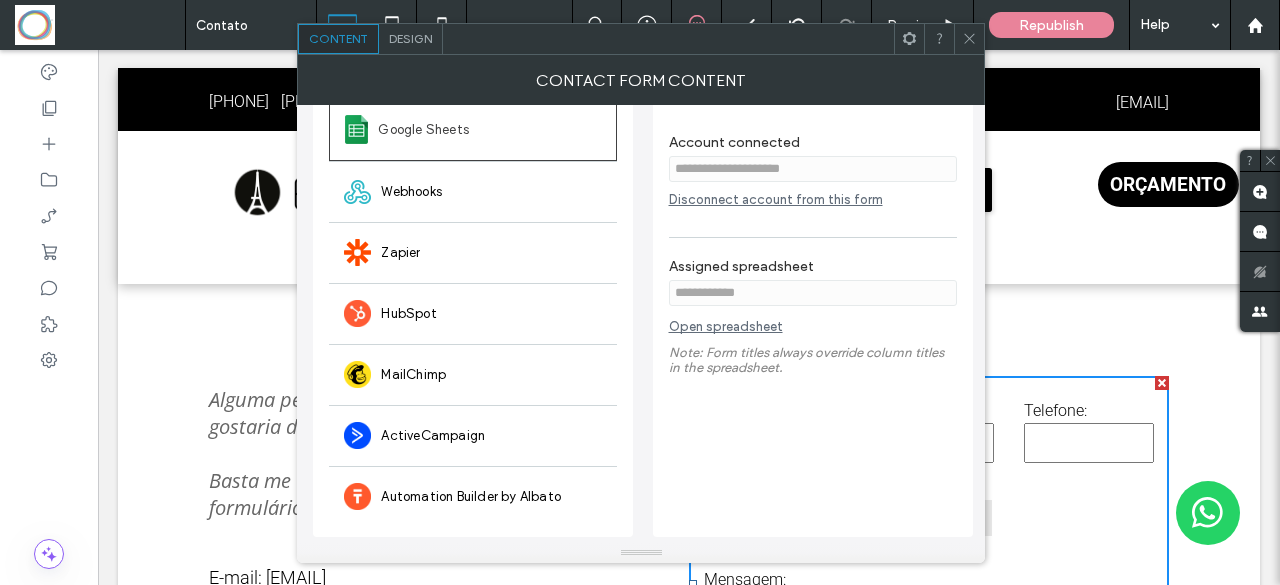 scroll, scrollTop: 0, scrollLeft: 0, axis: both 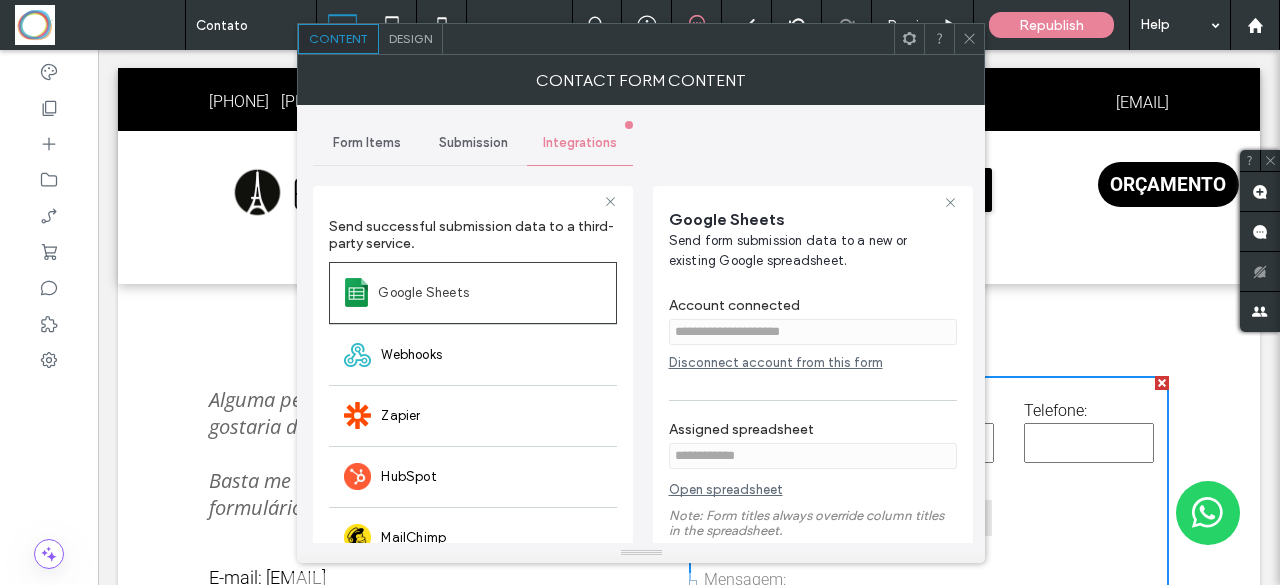 click 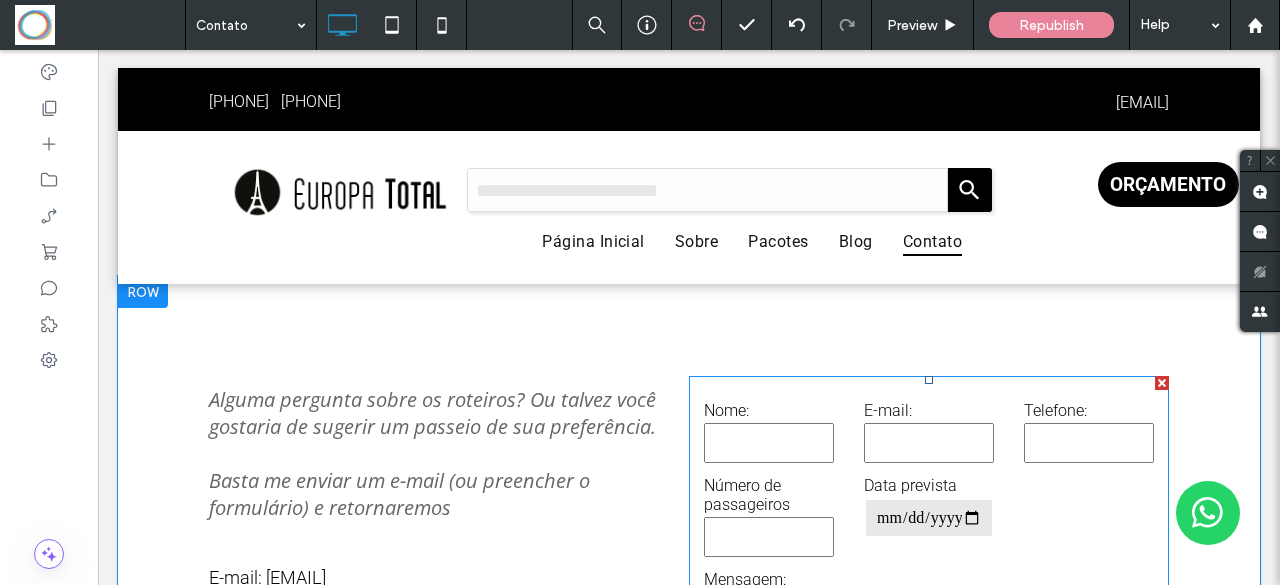 click at bounding box center (769, 443) 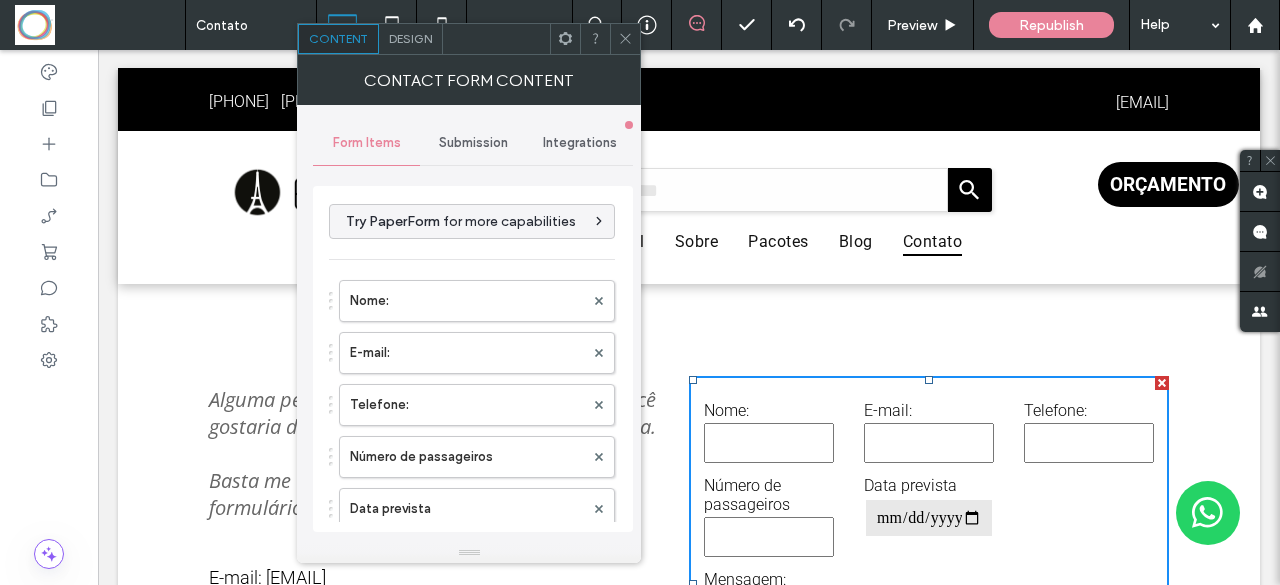click on "Integrations" at bounding box center (580, 143) 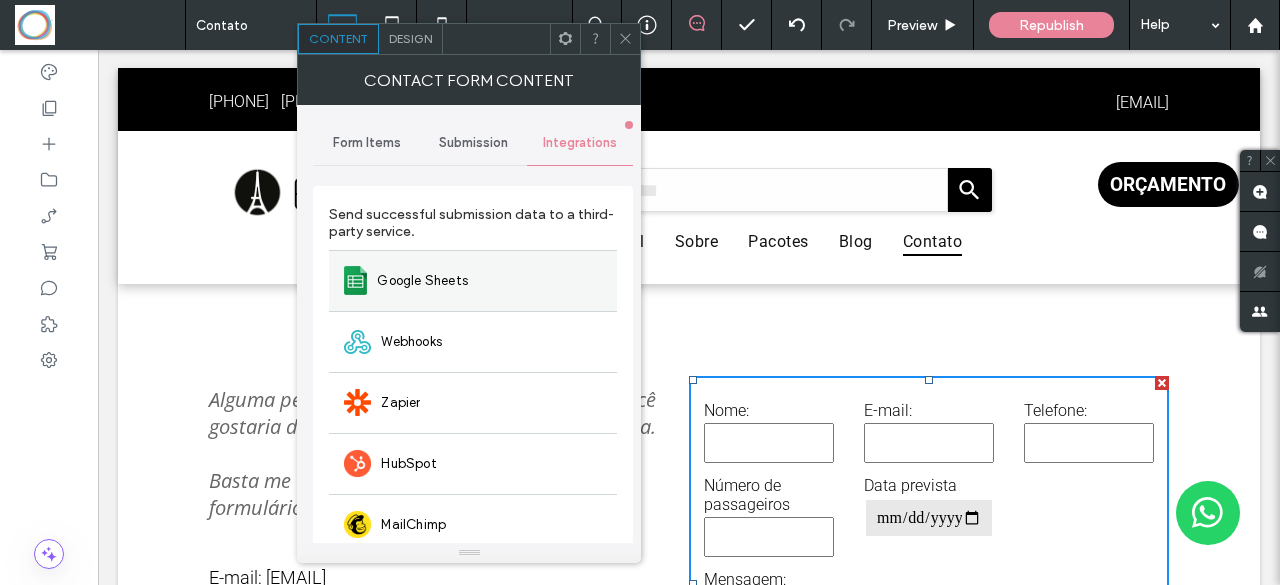 click on "Google Sheets" at bounding box center [422, 281] 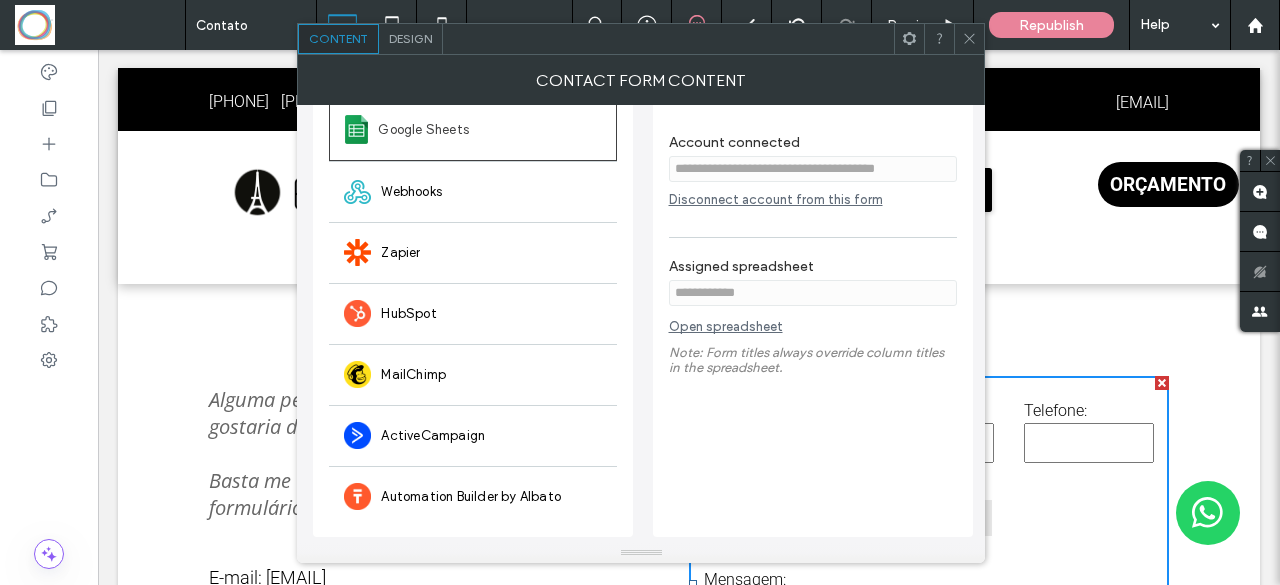scroll, scrollTop: 0, scrollLeft: 0, axis: both 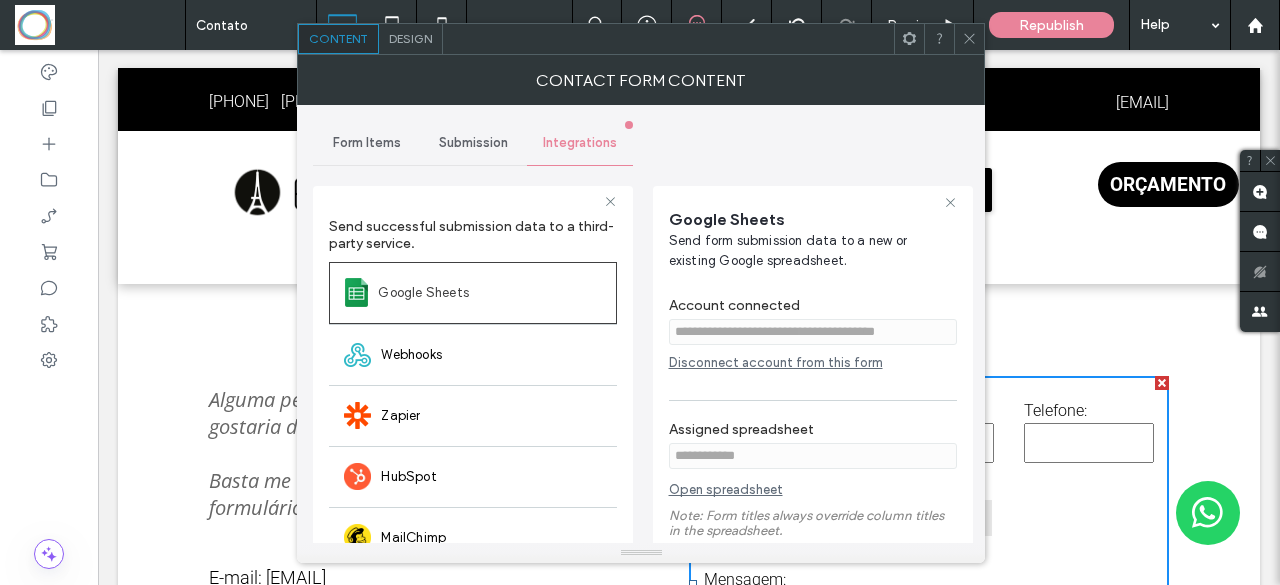 click on "Submission" at bounding box center [473, 143] 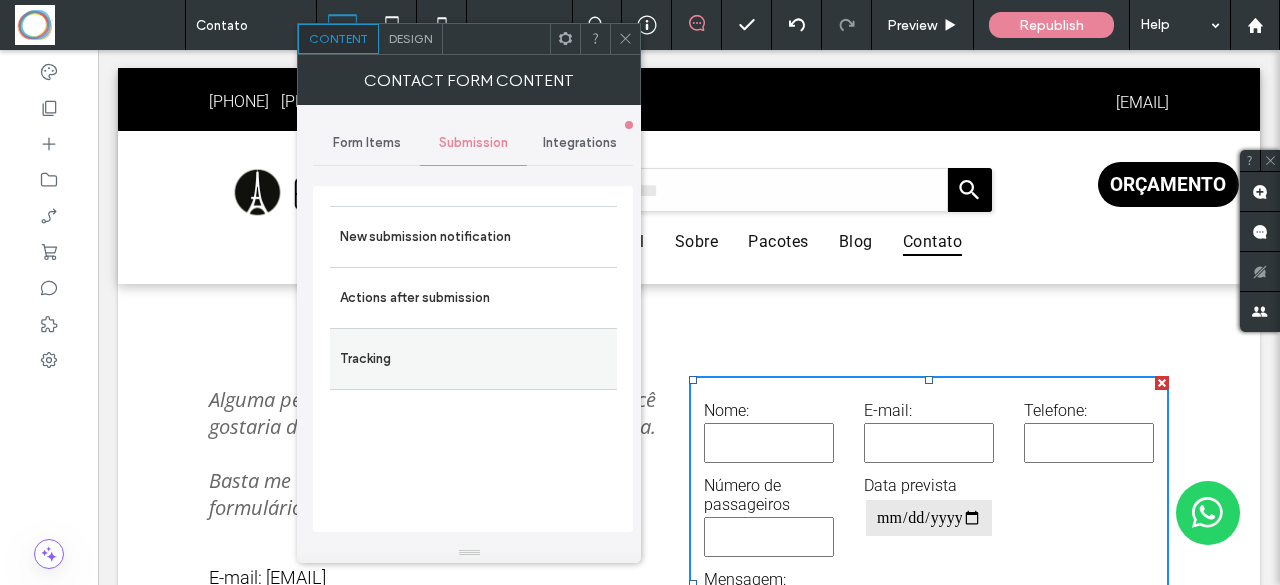 click on "Tracking" at bounding box center [473, 359] 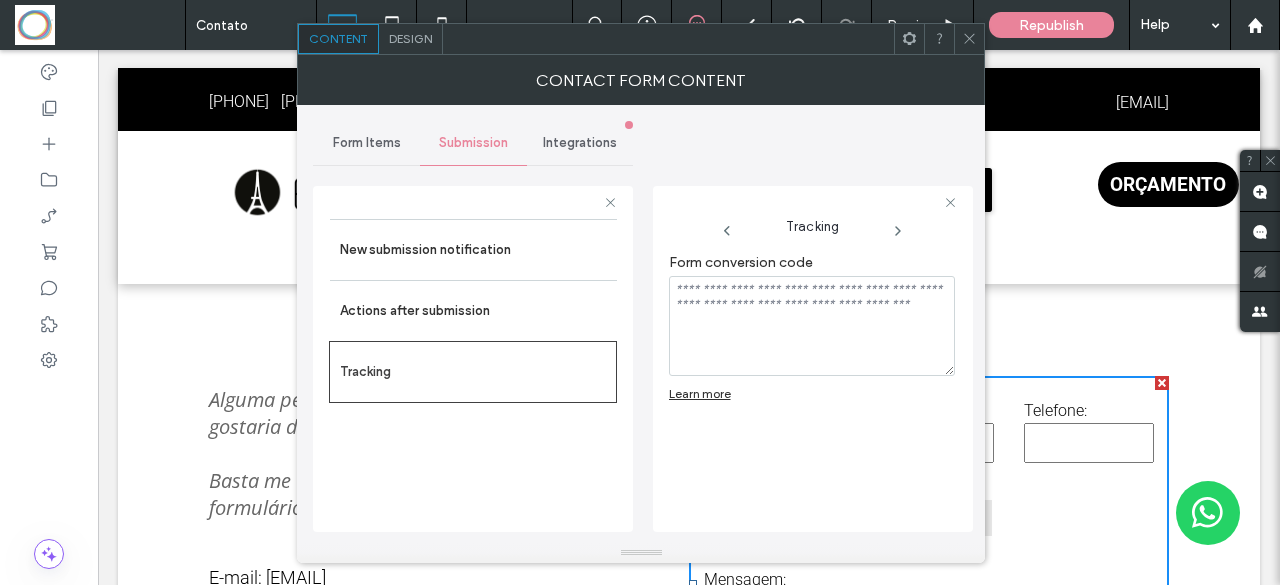 click on "Integrations" at bounding box center [580, 143] 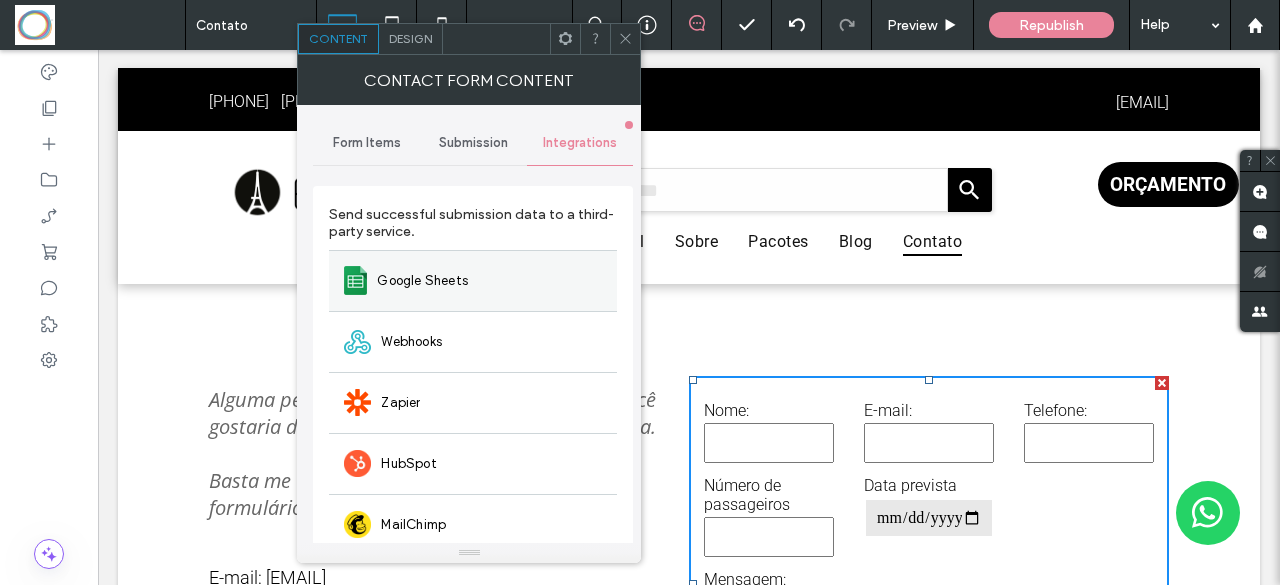 click on "Google Sheets" at bounding box center [473, 280] 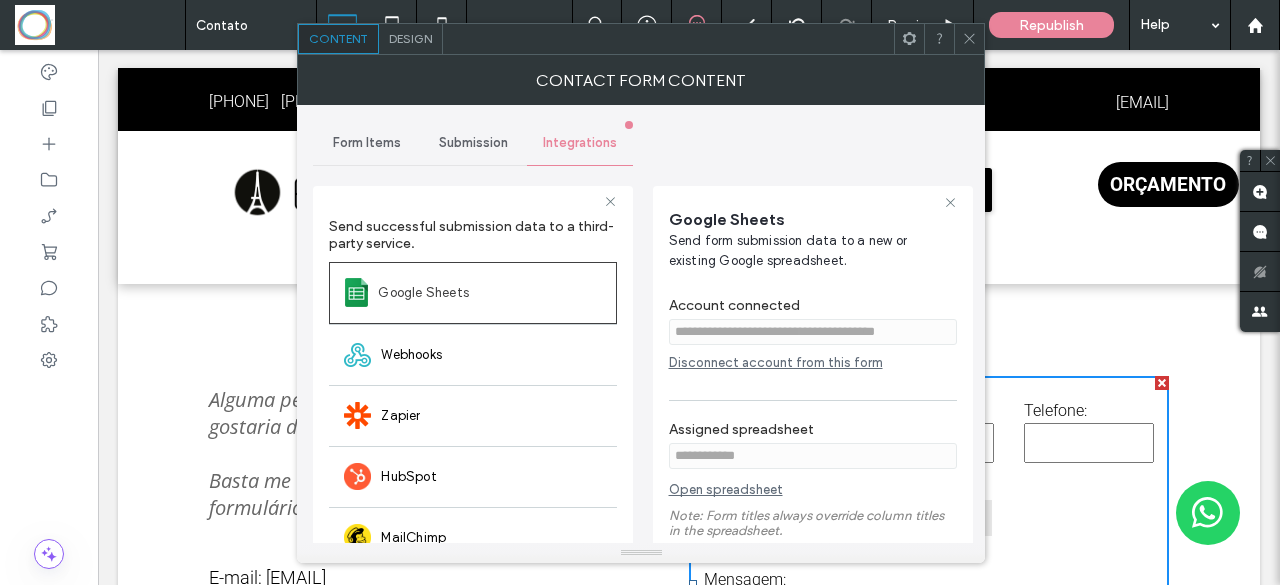 click at bounding box center (969, 39) 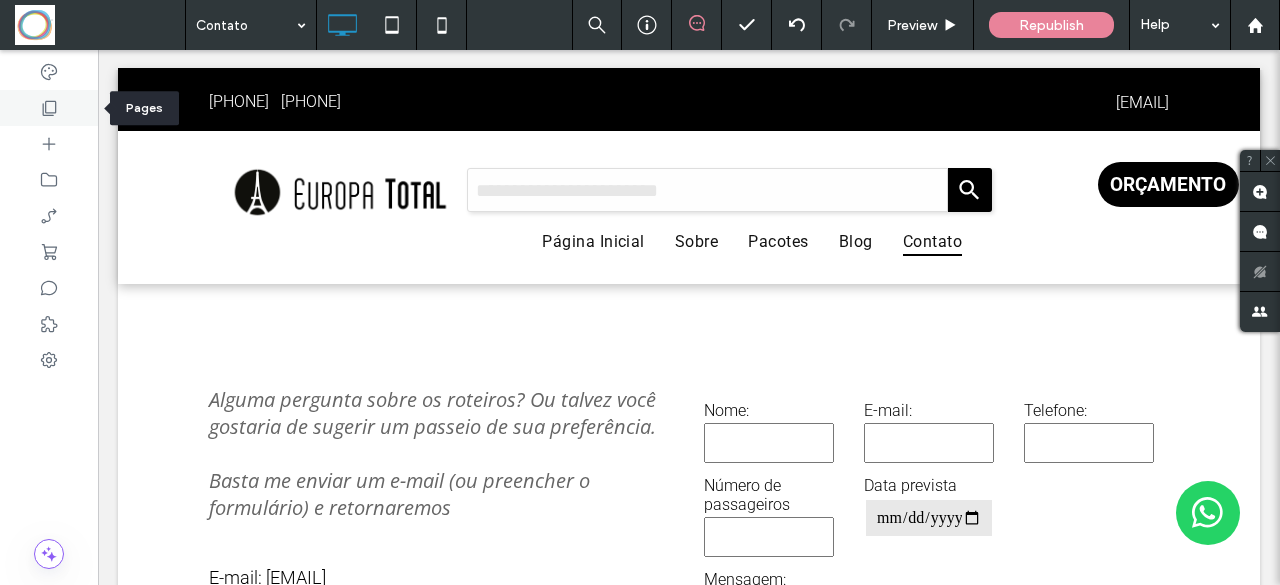 drag, startPoint x: 65, startPoint y: 121, endPoint x: 513, endPoint y: 322, distance: 491.02444 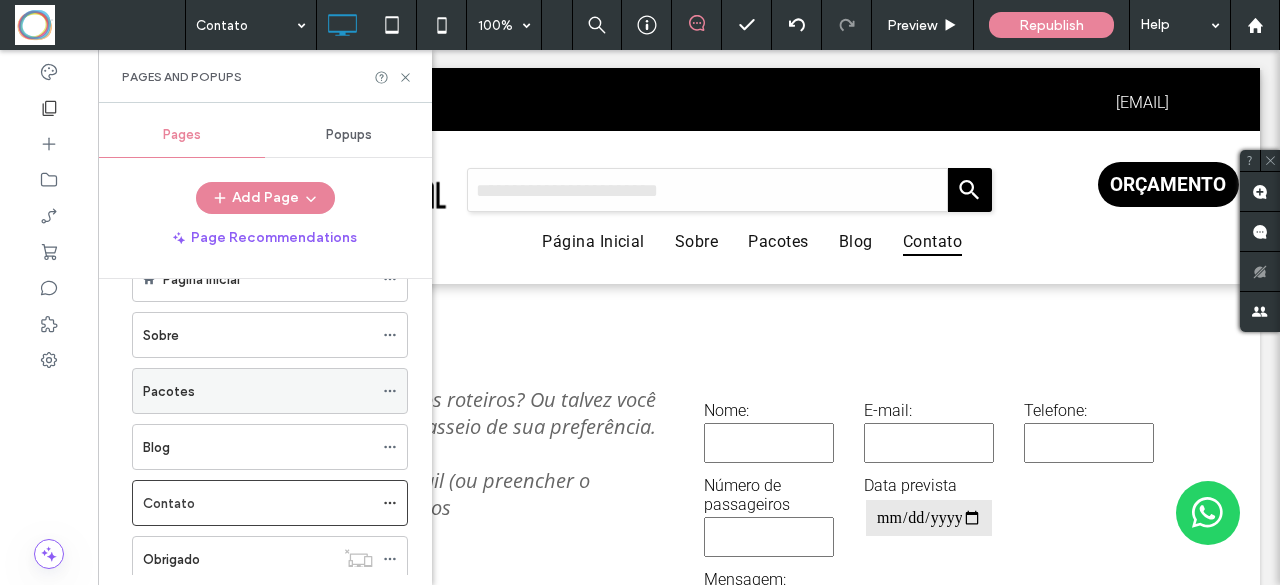 scroll, scrollTop: 32, scrollLeft: 0, axis: vertical 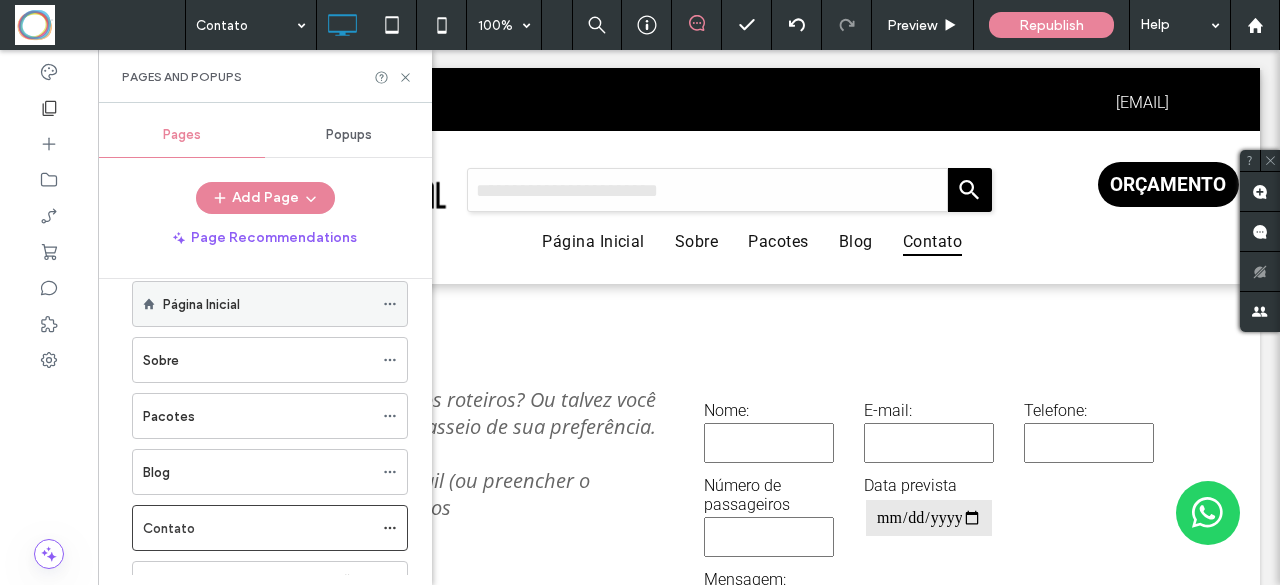 click on "Página Inicial" at bounding box center [201, 304] 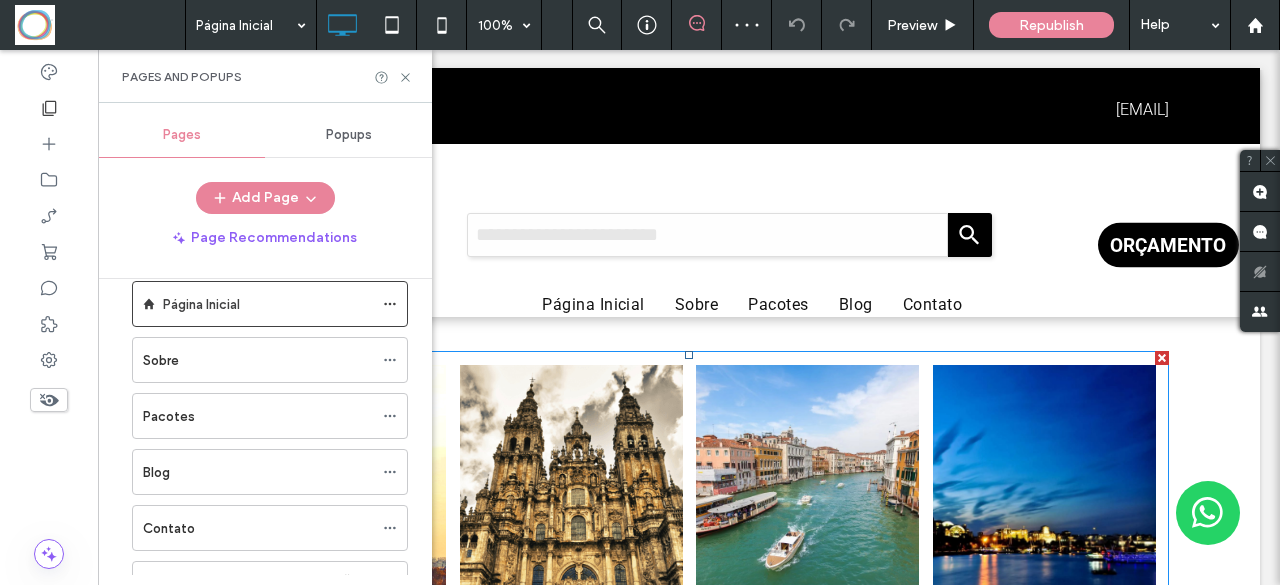 scroll, scrollTop: 984, scrollLeft: 0, axis: vertical 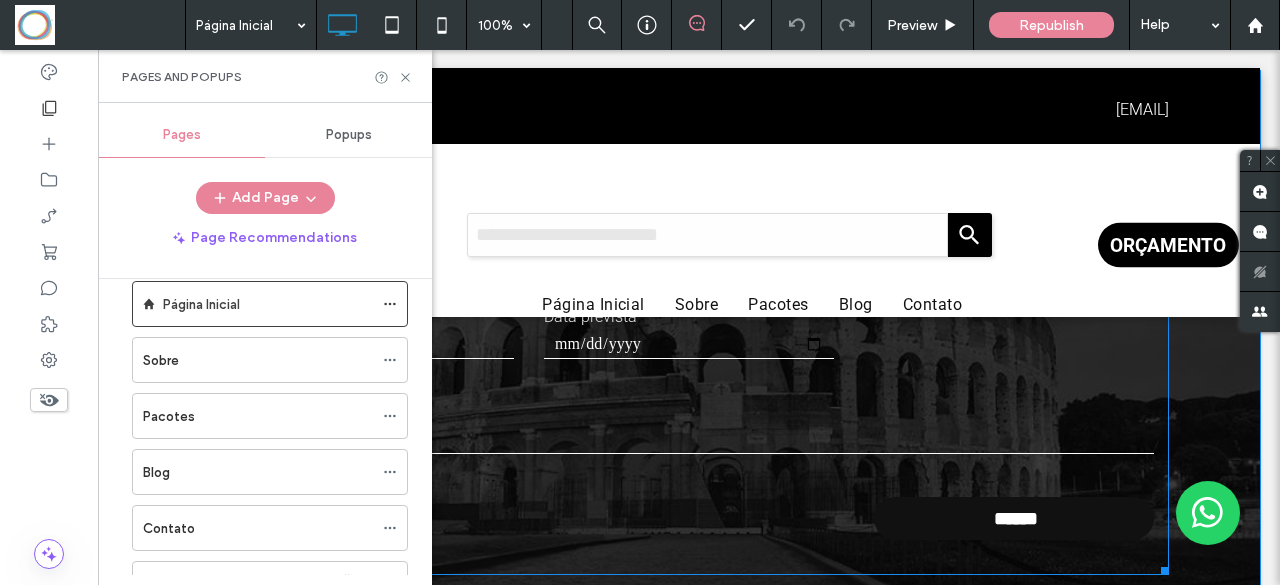 click at bounding box center (689, 429) 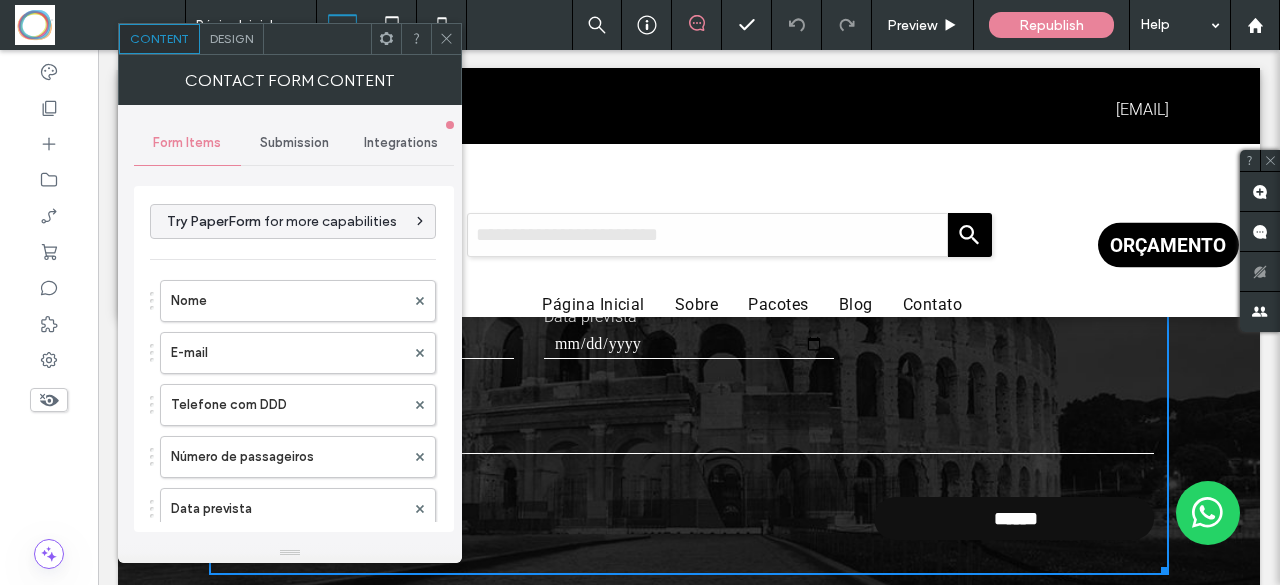 click on "Integrations" at bounding box center (401, 143) 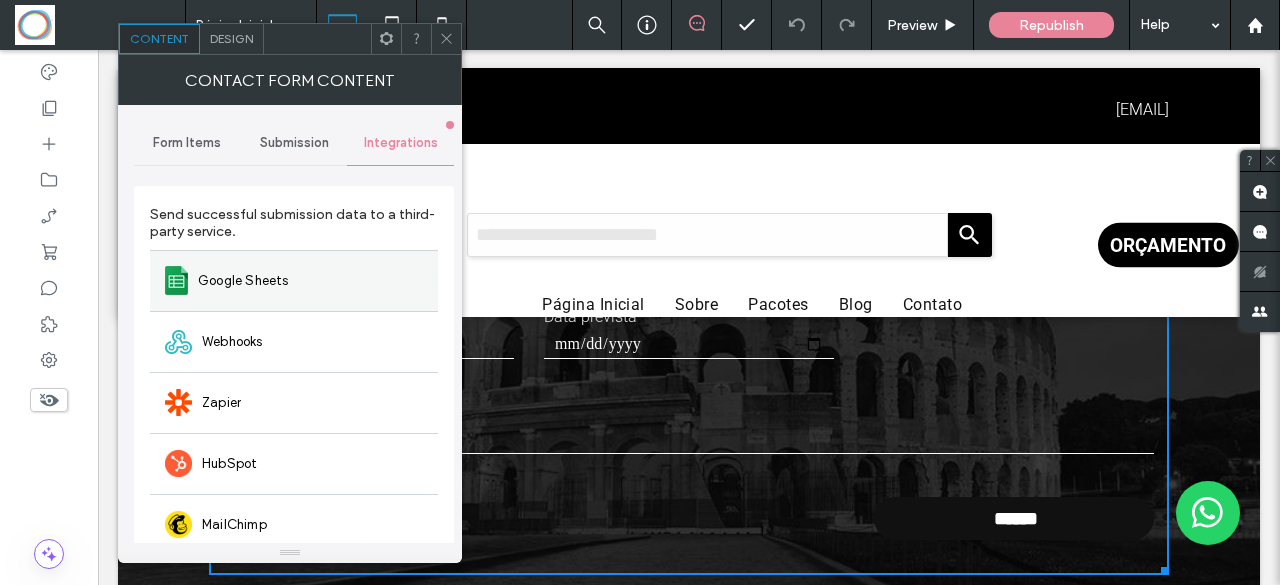 click on "Google Sheets" at bounding box center [294, 280] 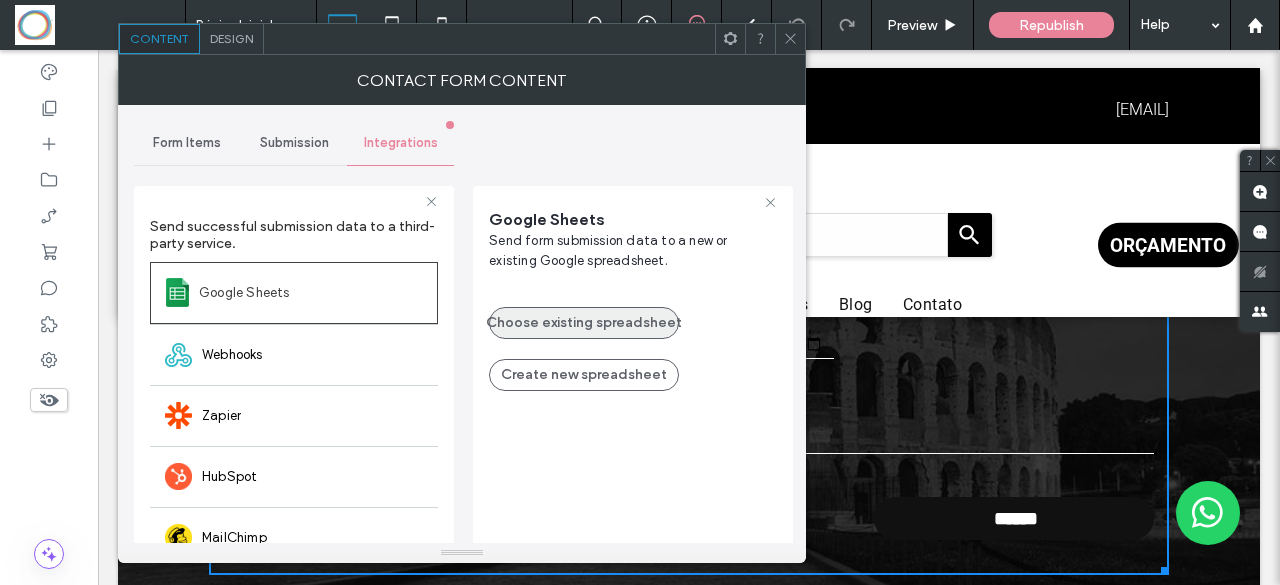click on "Choose existing spreadsheet" at bounding box center (584, 323) 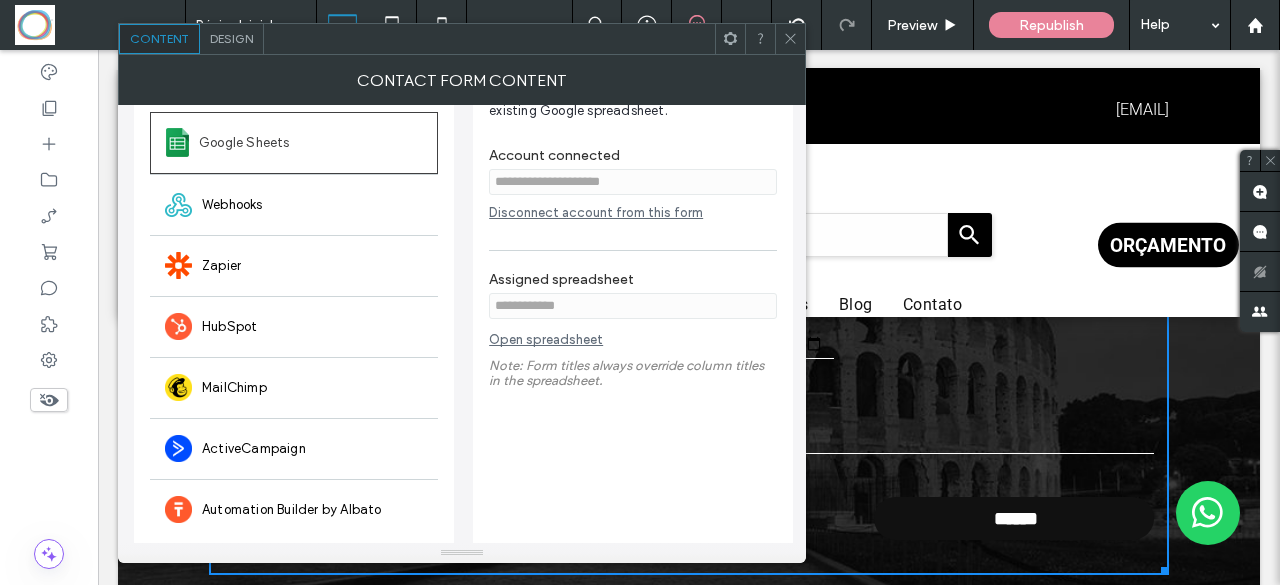 scroll, scrollTop: 163, scrollLeft: 0, axis: vertical 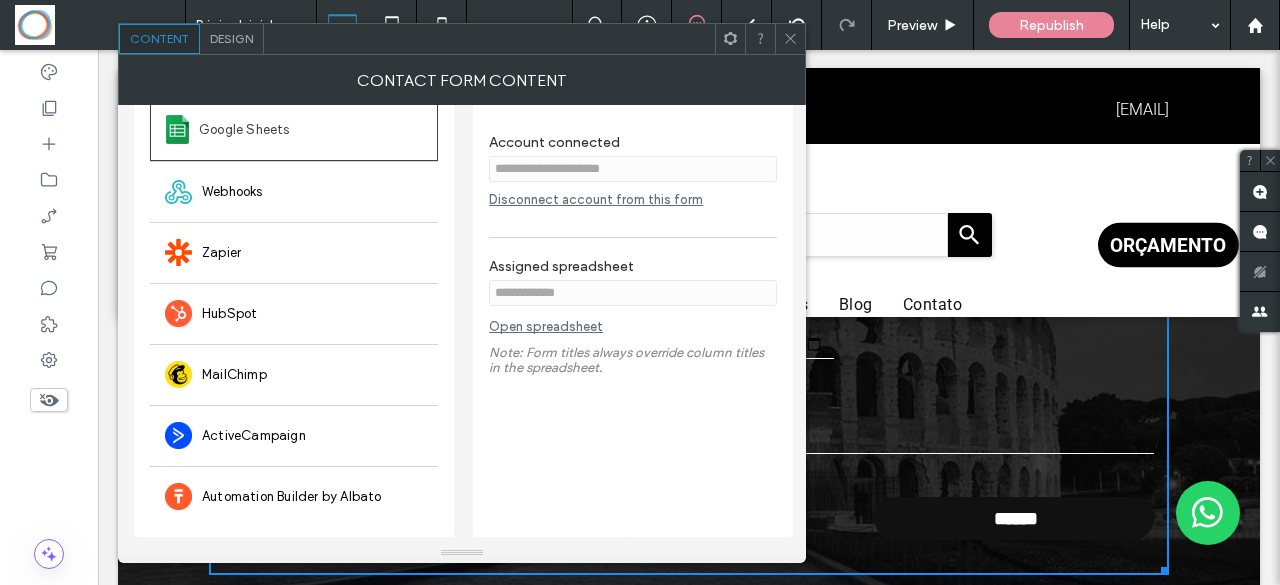 click 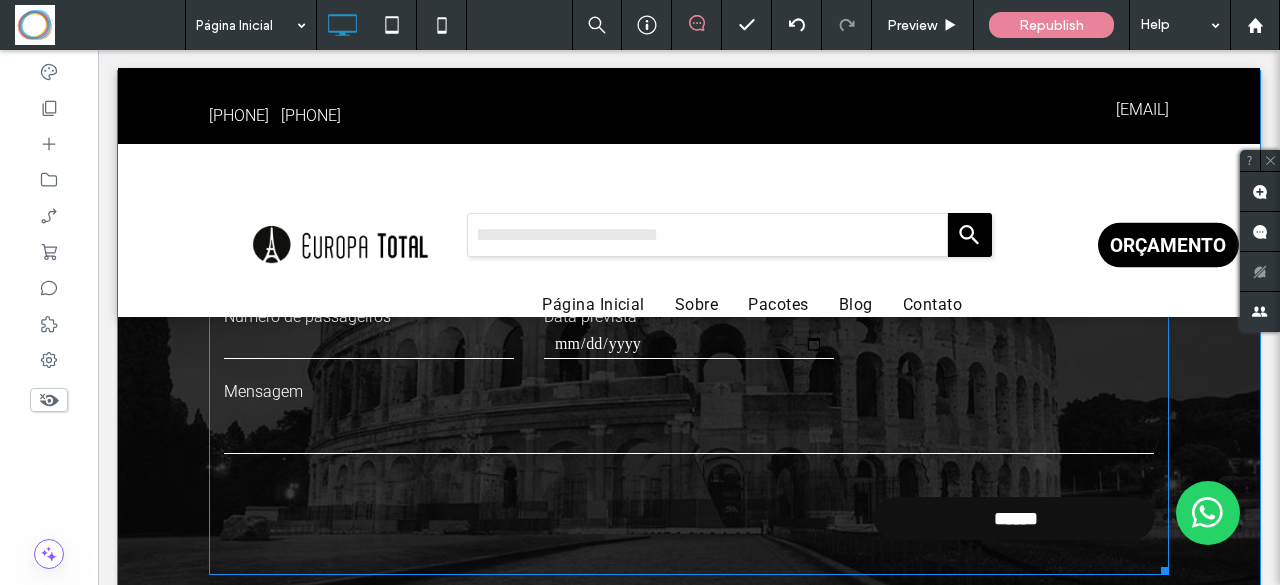 click on "Nome
E-mail
Telefone com DDD
Número de passageiros
Data prevista
Mensagem
******" at bounding box center (689, 386) 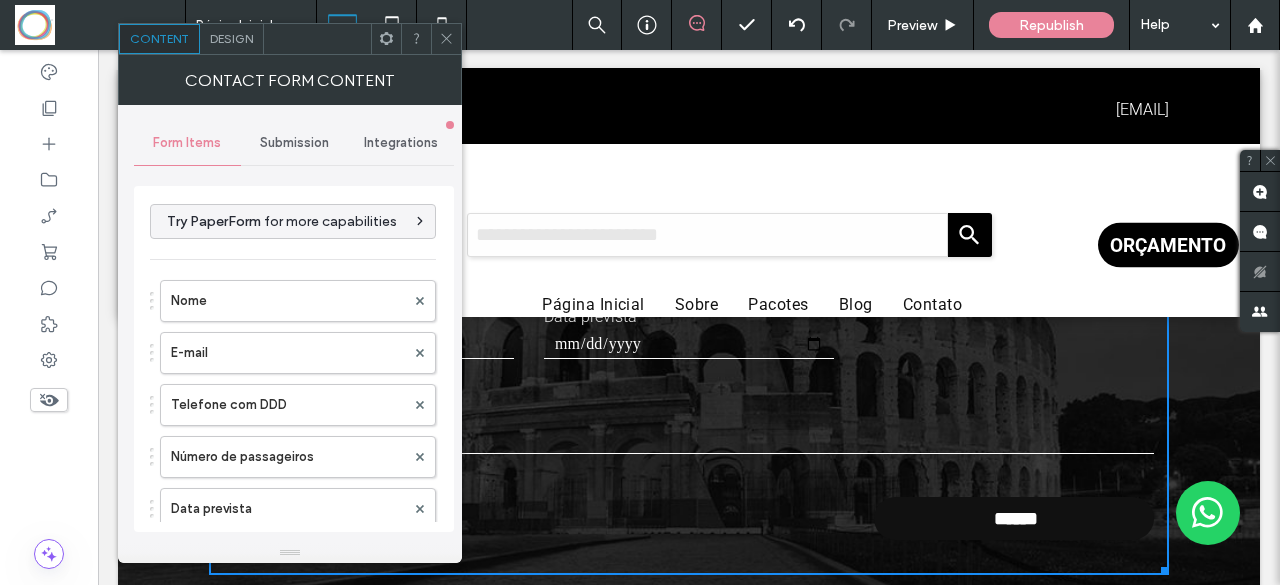 click on "Integrations" at bounding box center [401, 143] 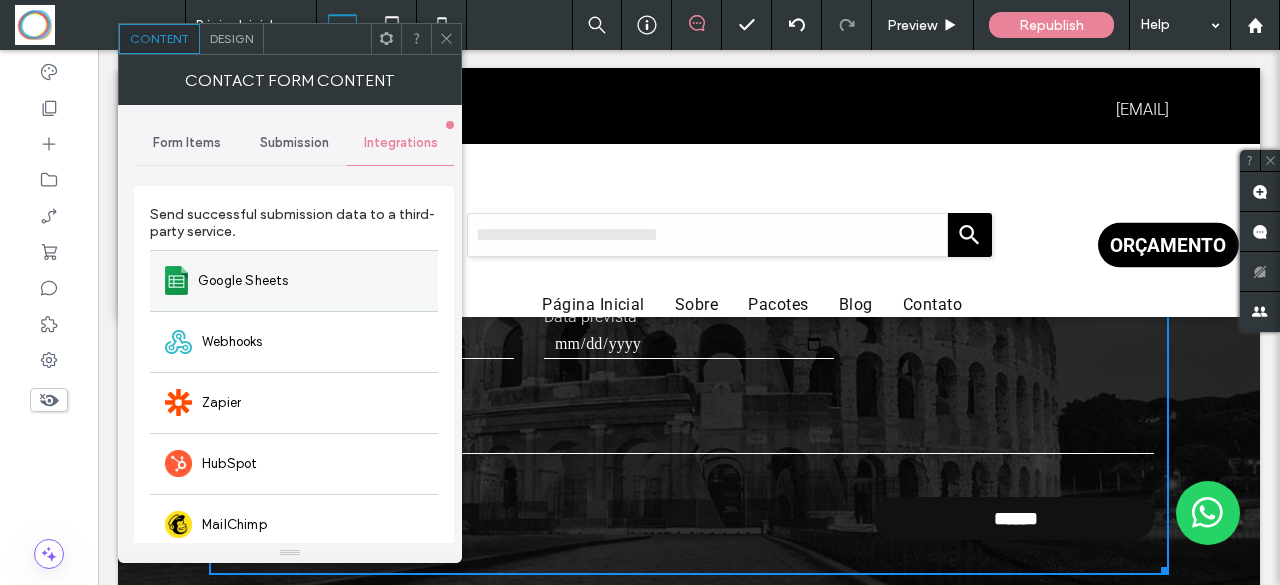 click on "Google Sheets" at bounding box center [294, 280] 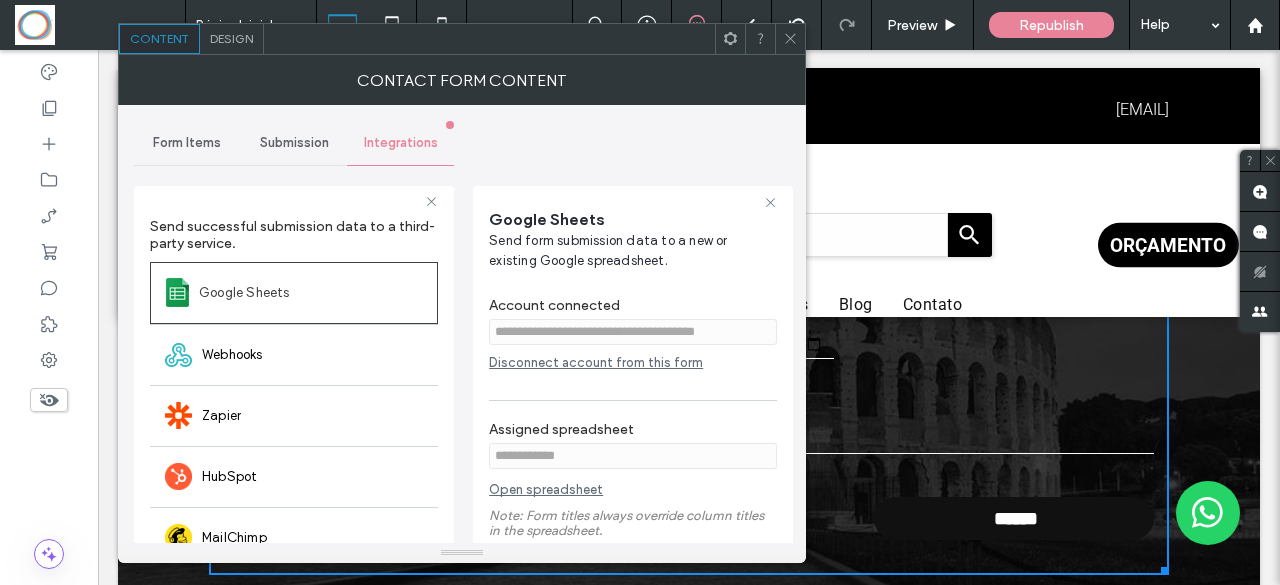 click 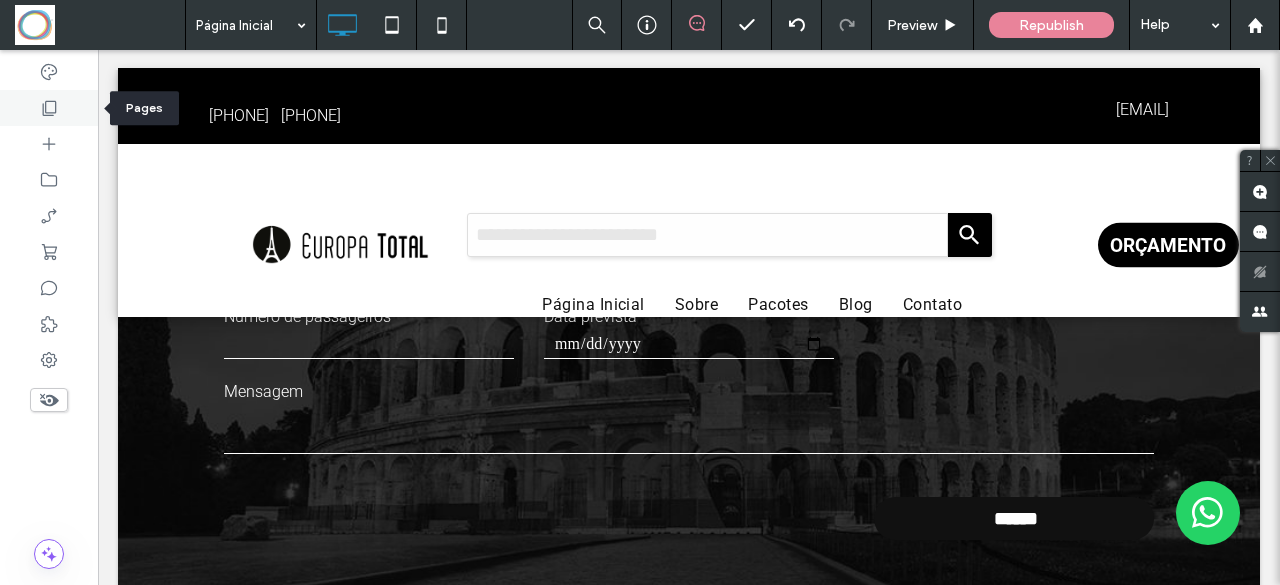 click at bounding box center (49, 108) 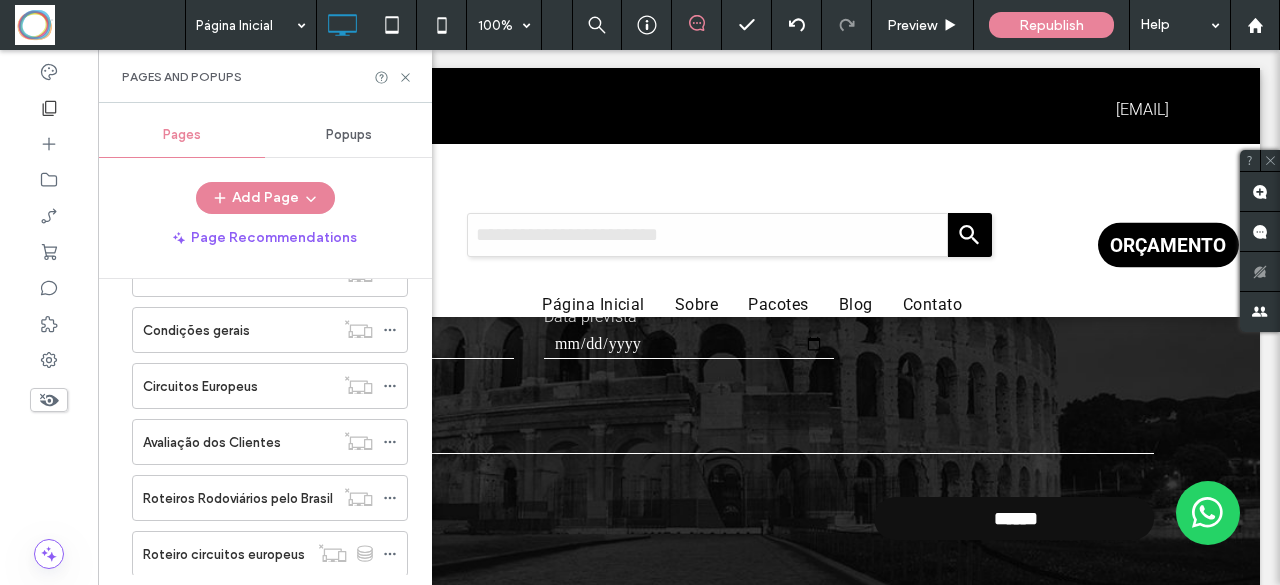scroll, scrollTop: 0, scrollLeft: 0, axis: both 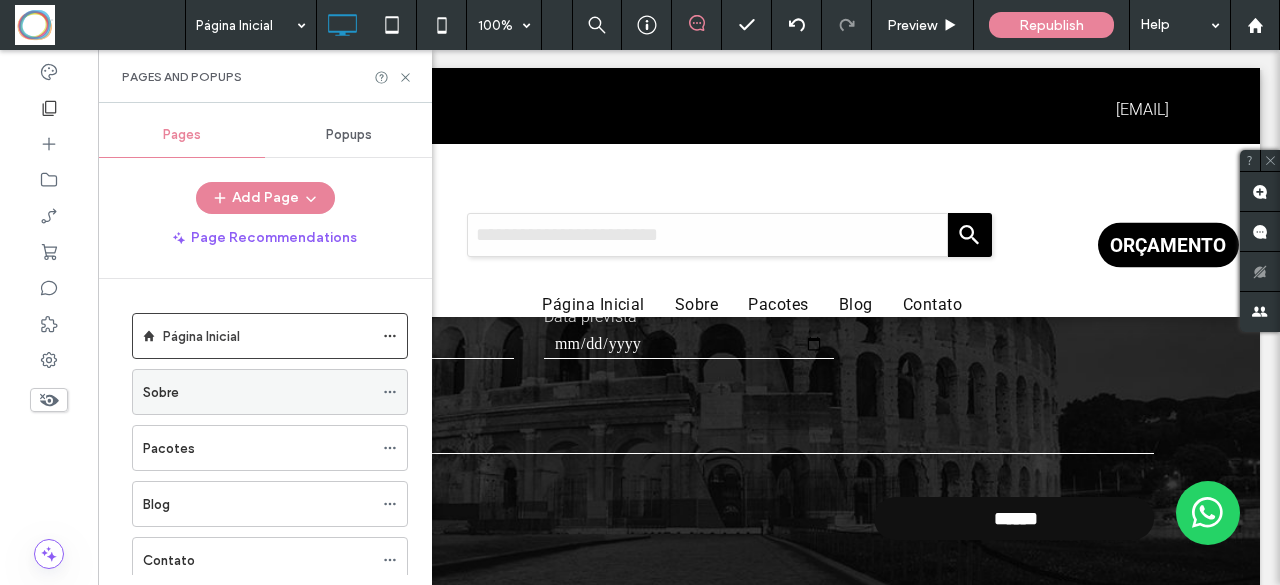 click on "Sobre" at bounding box center (258, 392) 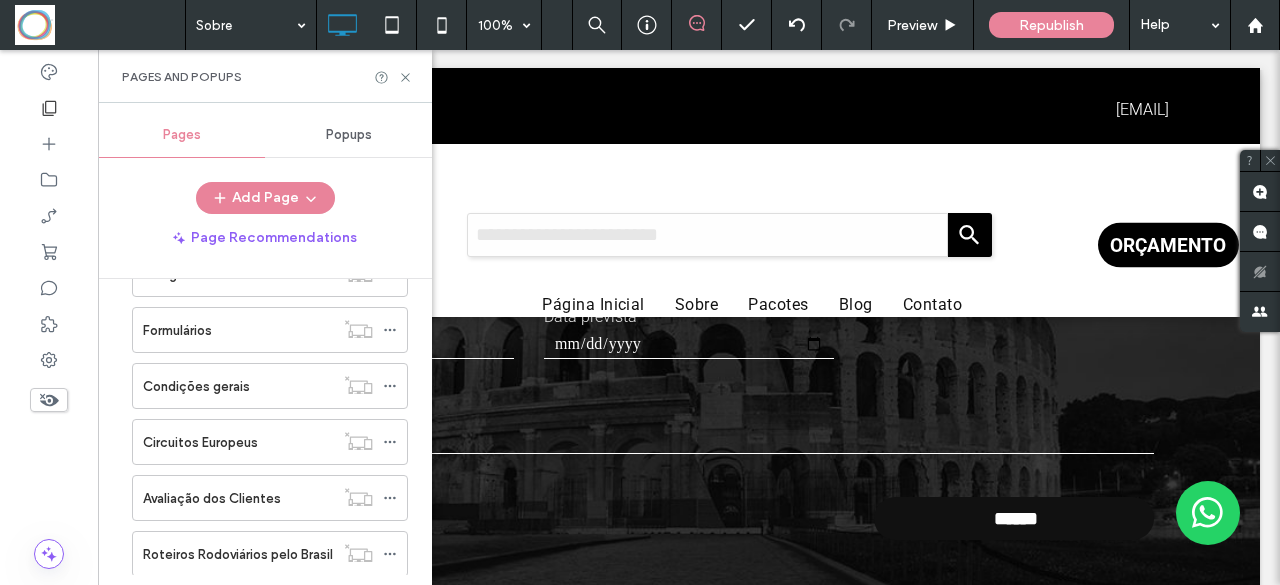 scroll, scrollTop: 346, scrollLeft: 0, axis: vertical 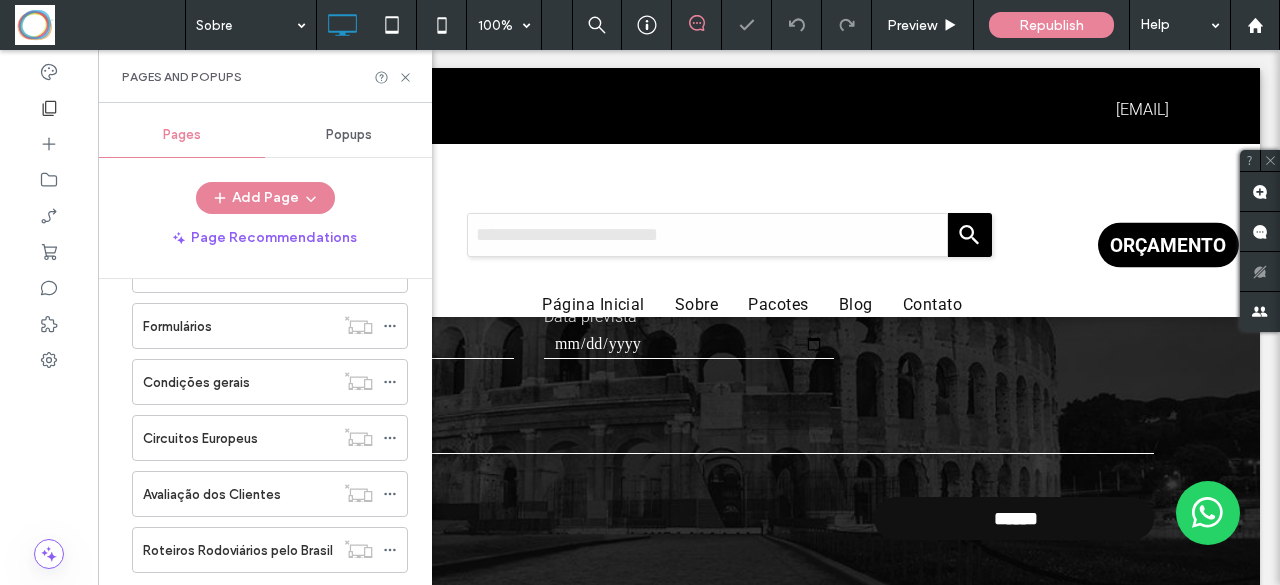 click on "Popups" at bounding box center (349, 135) 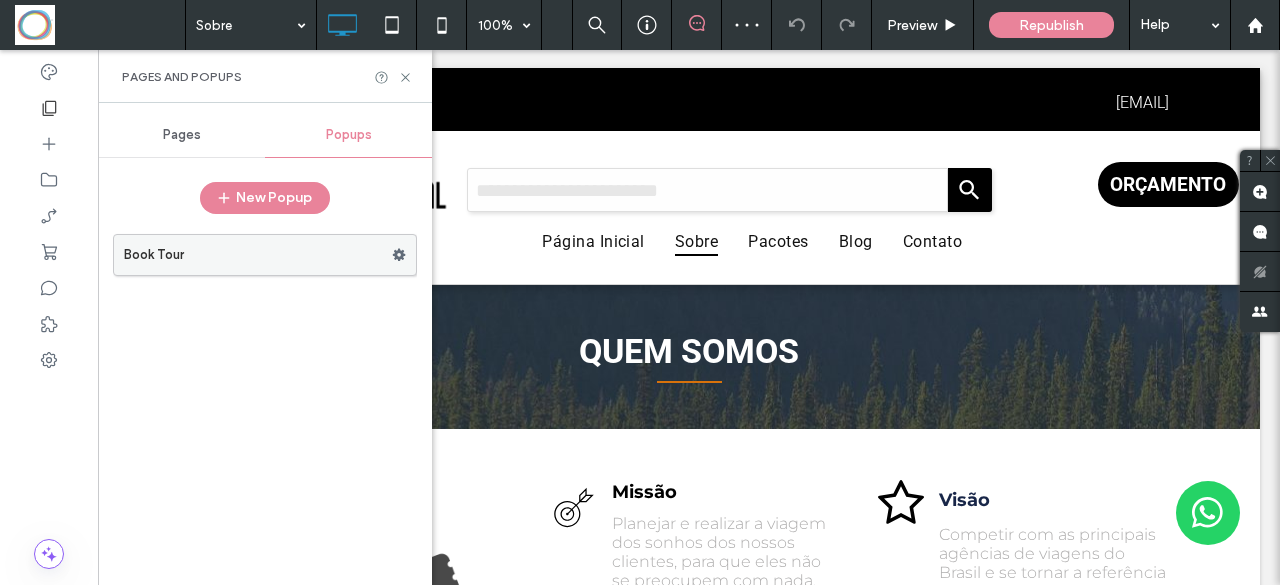 click on "Book Tour" at bounding box center (258, 255) 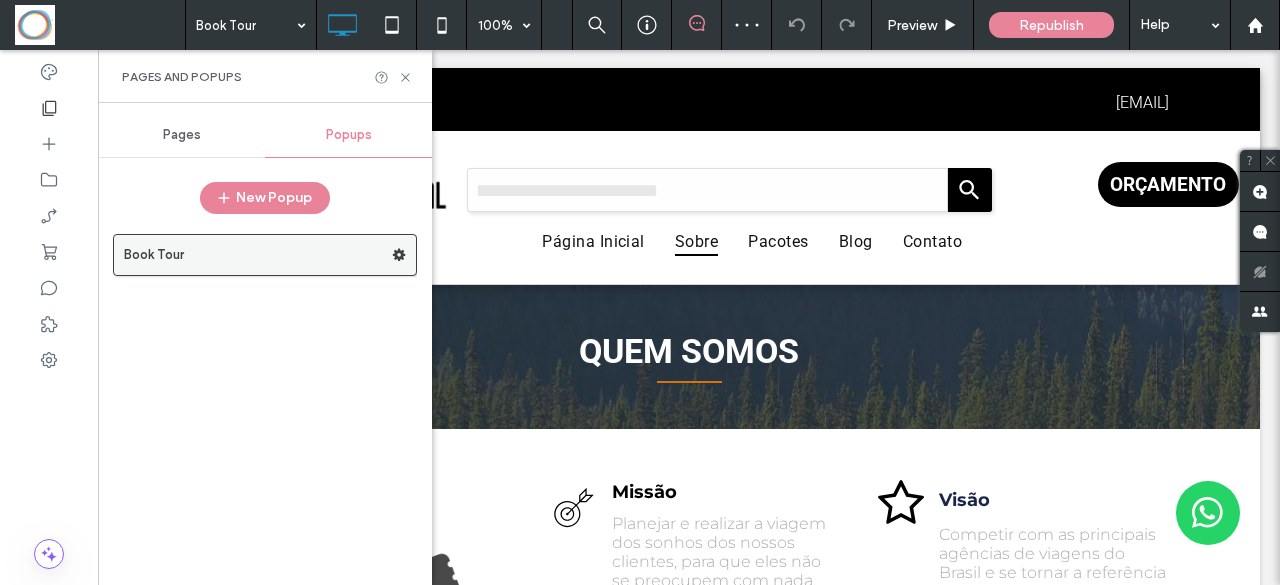 scroll, scrollTop: 0, scrollLeft: 0, axis: both 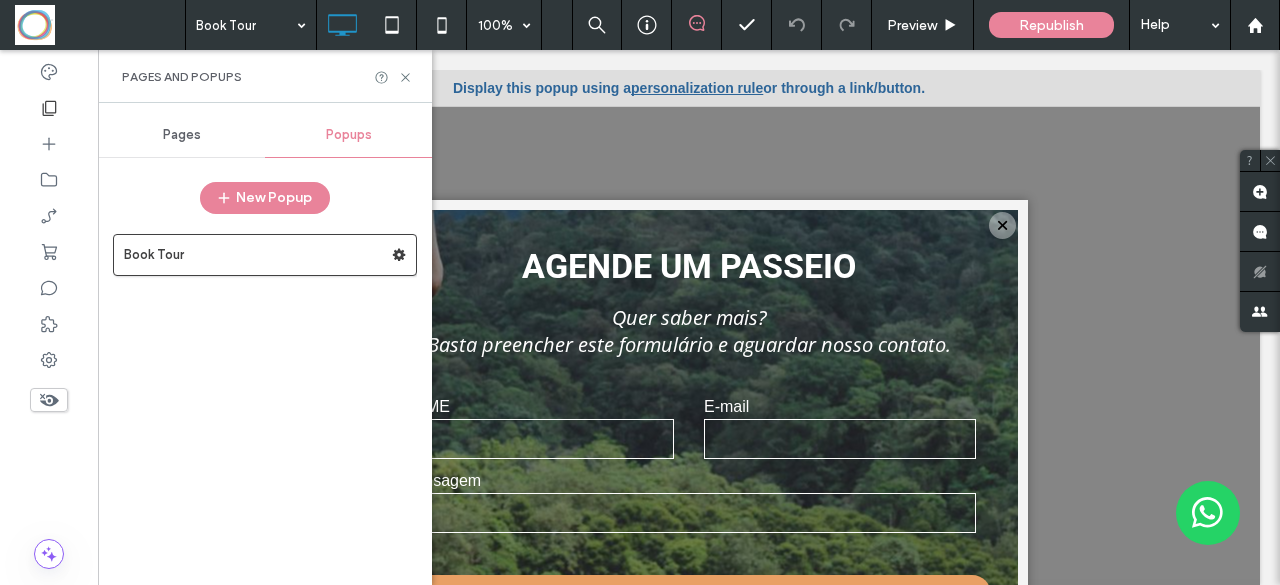 click on "Book Tour" at bounding box center (258, 255) 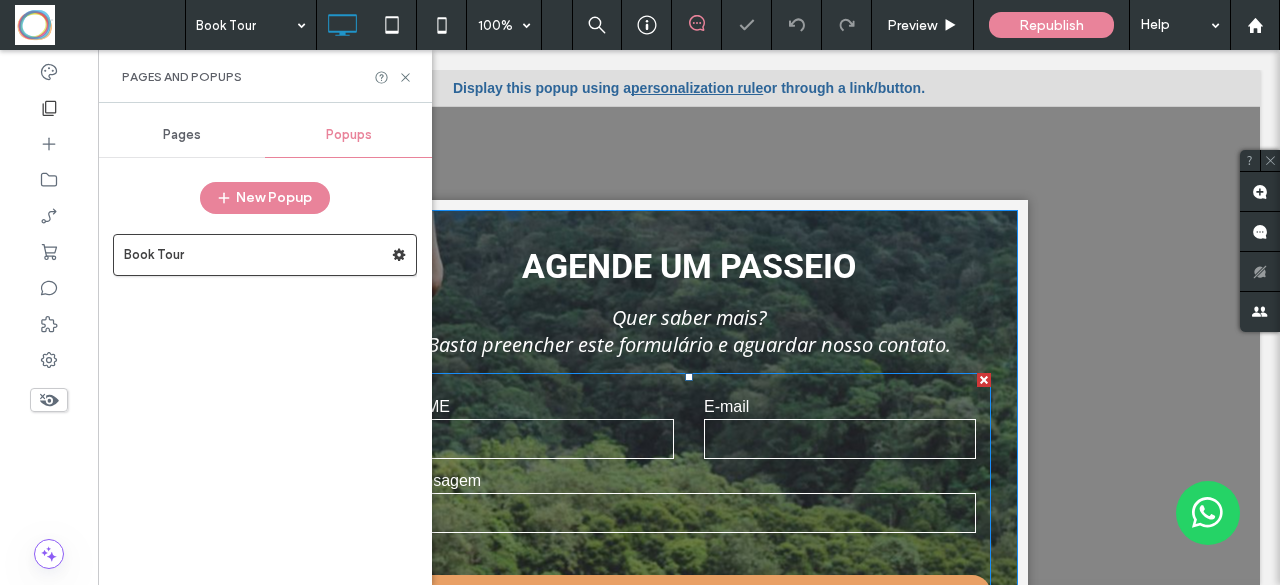 scroll, scrollTop: 0, scrollLeft: 0, axis: both 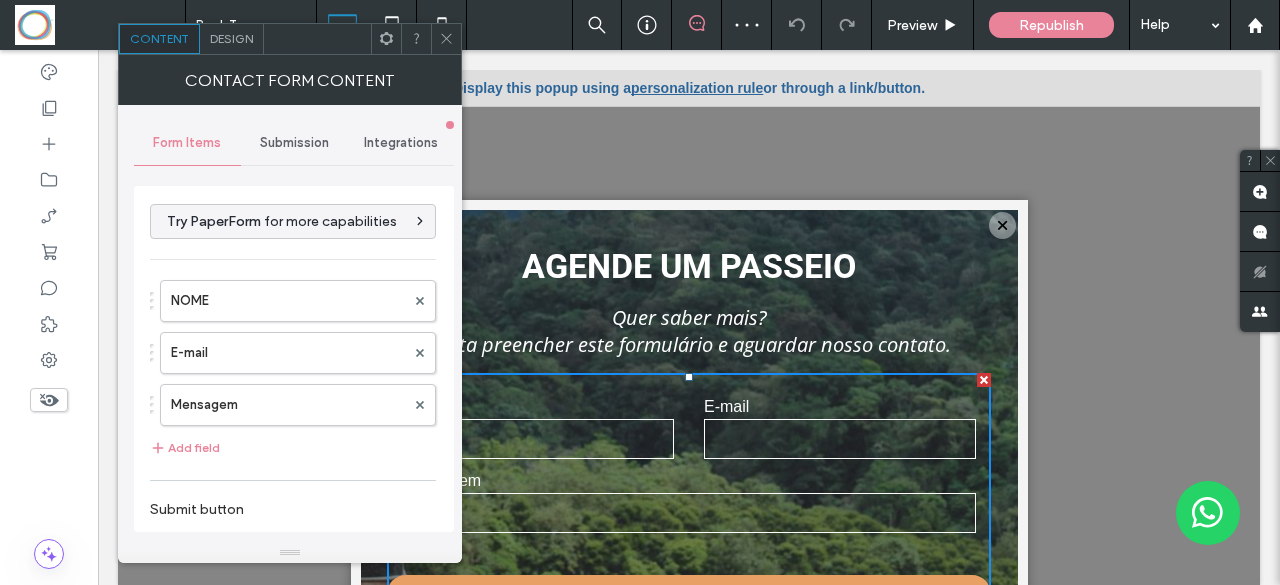 click on "Integrations" at bounding box center (400, 143) 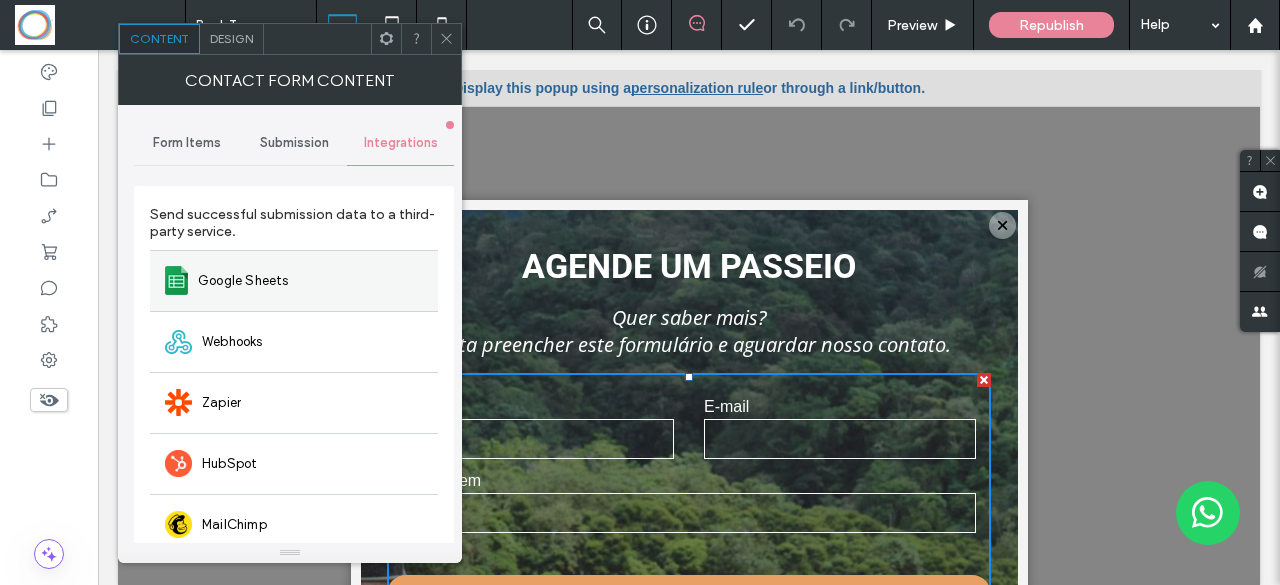 click on "Google Sheets" at bounding box center (294, 280) 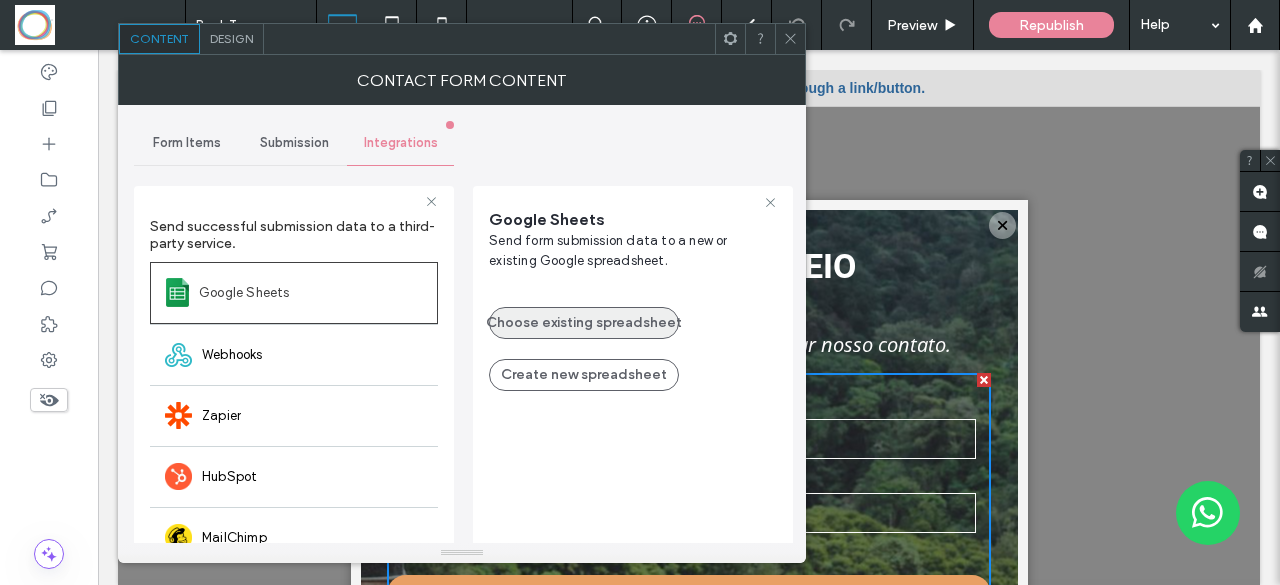 click on "Choose existing spreadsheet" at bounding box center [584, 323] 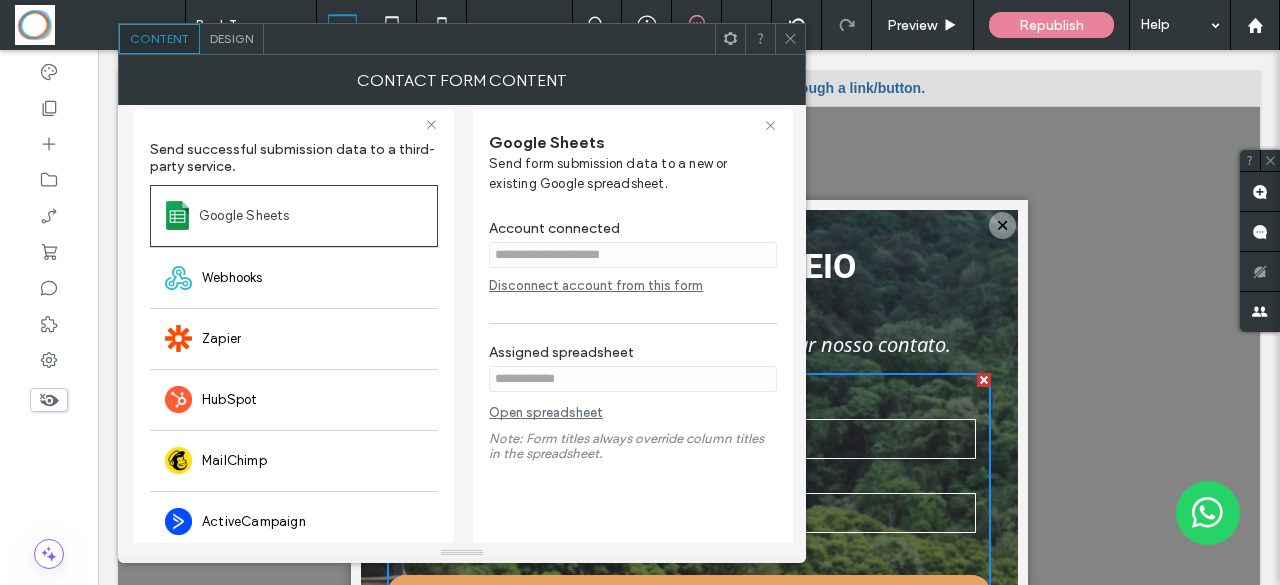 scroll, scrollTop: 78, scrollLeft: 0, axis: vertical 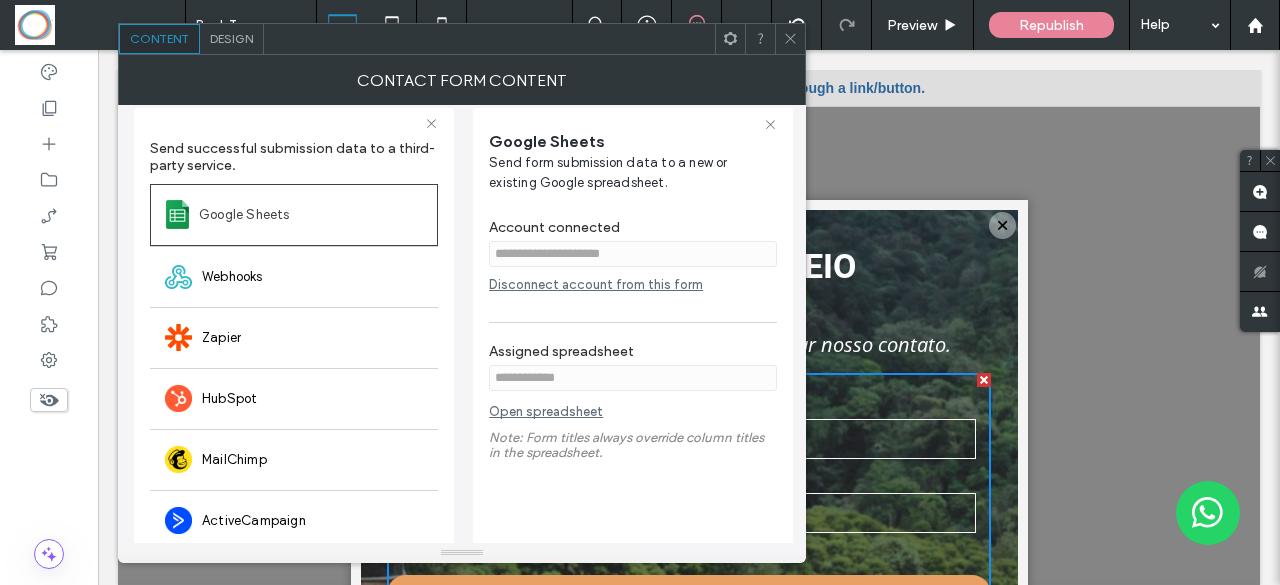 click 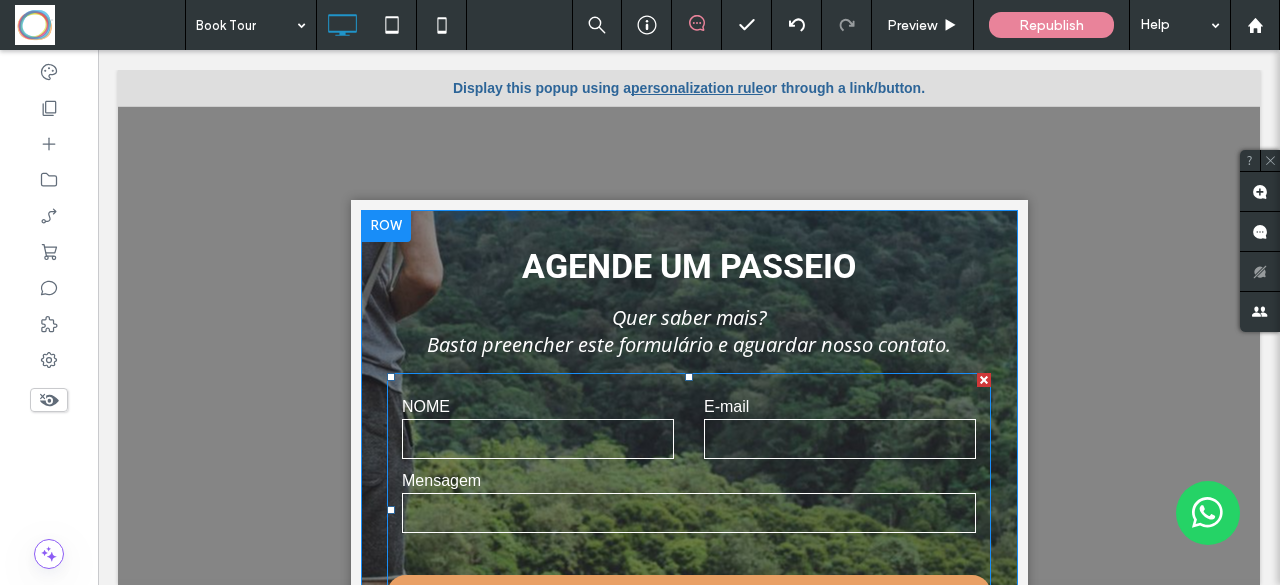 click at bounding box center (538, 439) 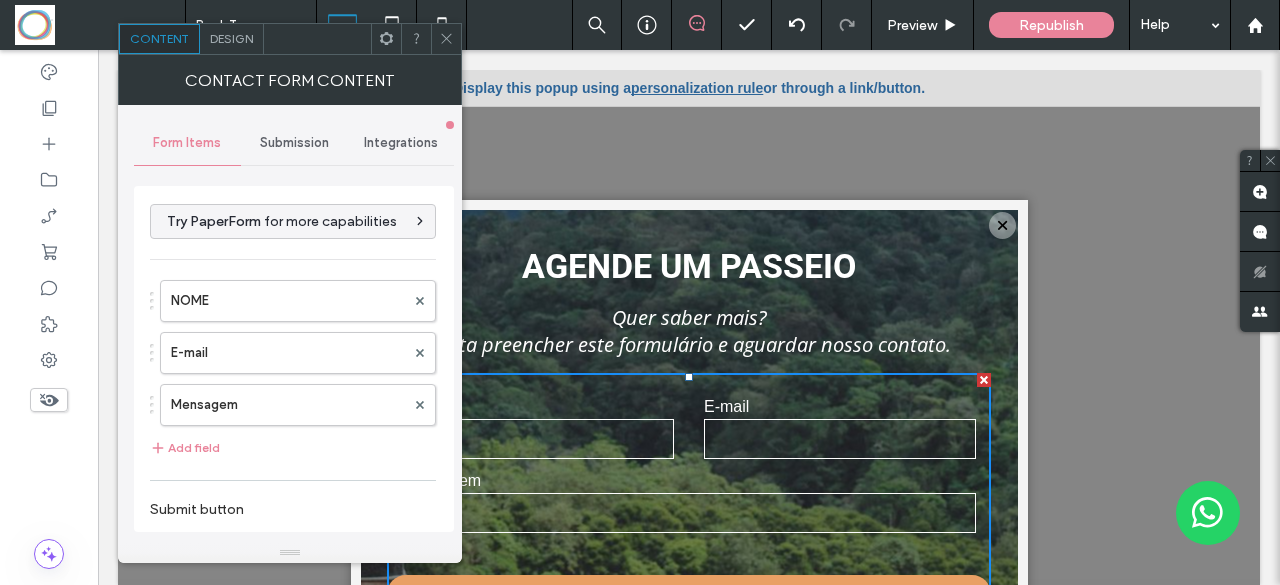 click on "Integrations" at bounding box center [400, 143] 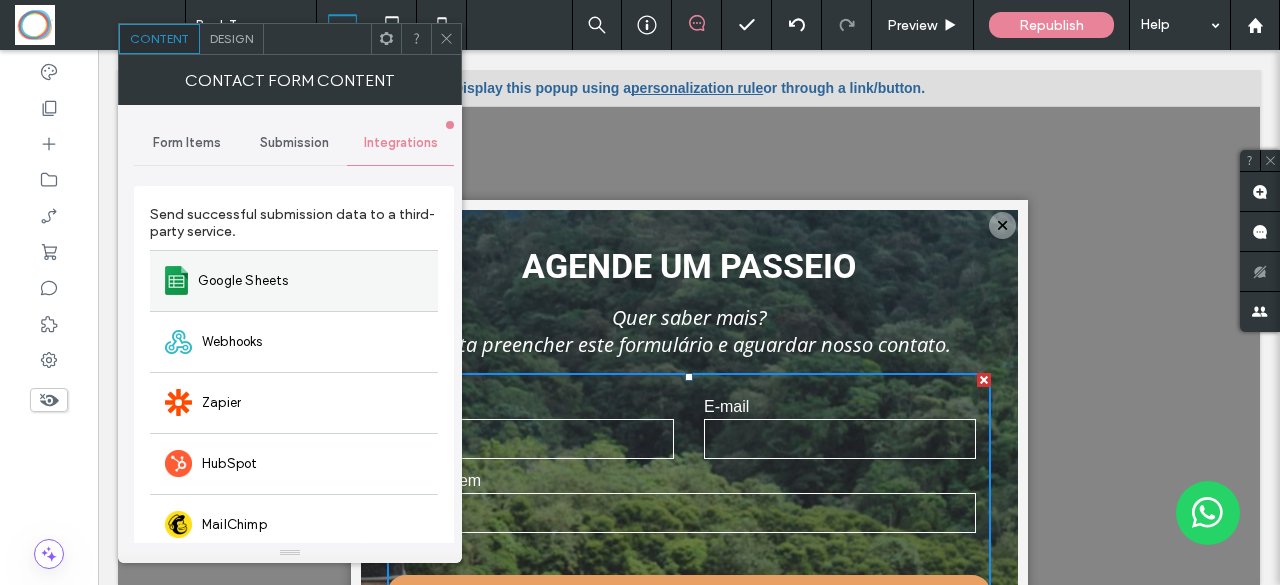 click on "Google Sheets" at bounding box center (294, 280) 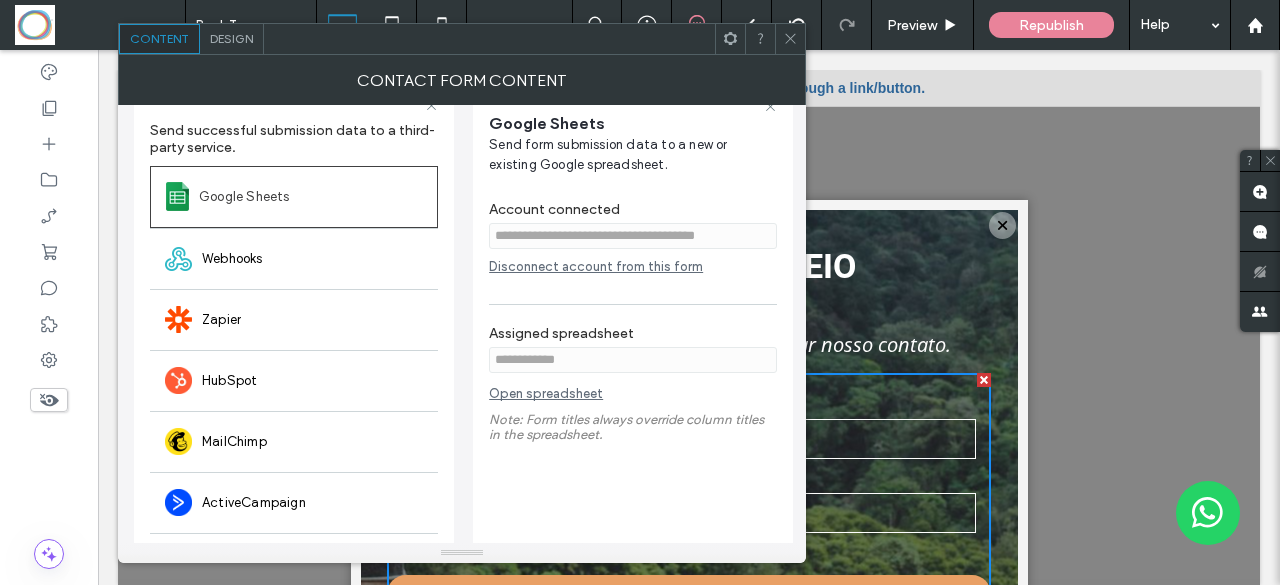 scroll, scrollTop: 0, scrollLeft: 0, axis: both 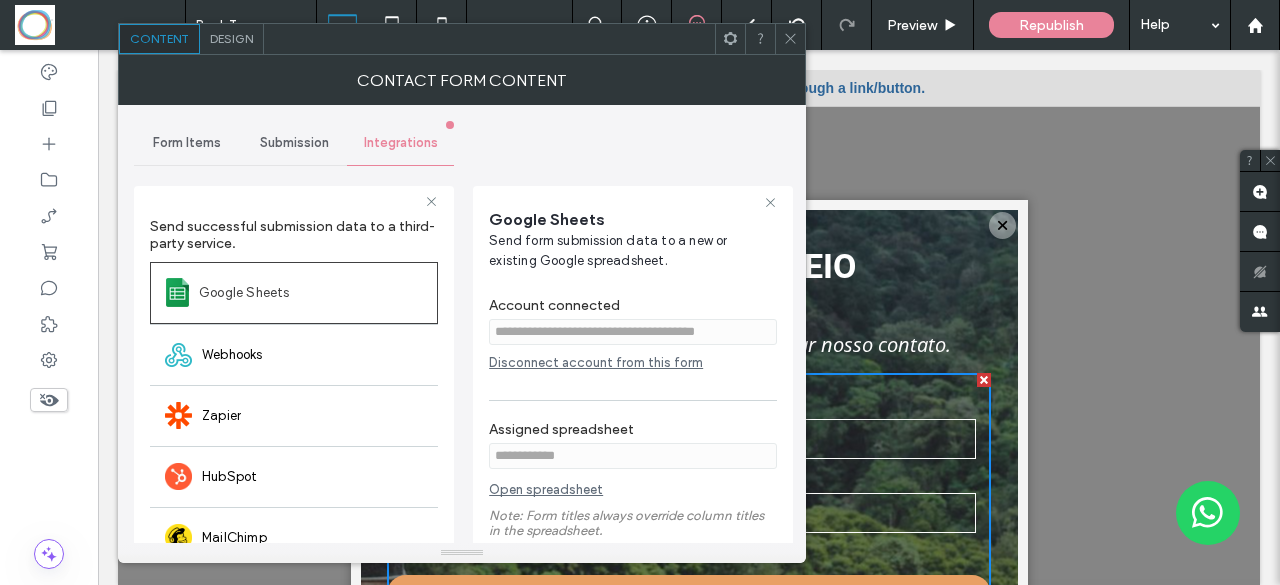 click 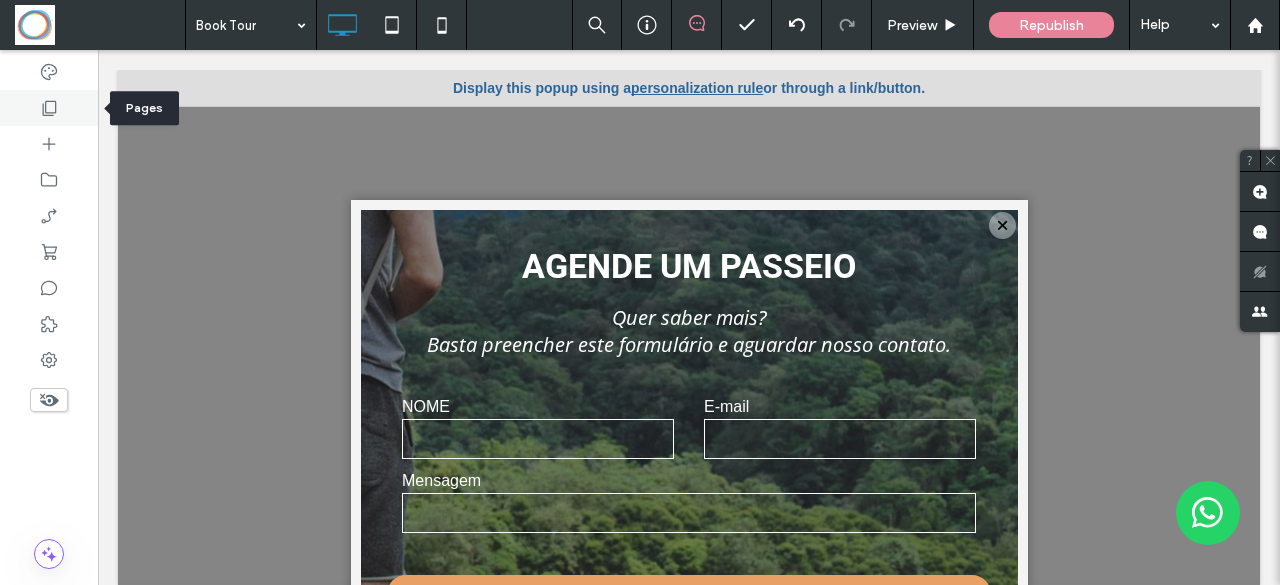 click 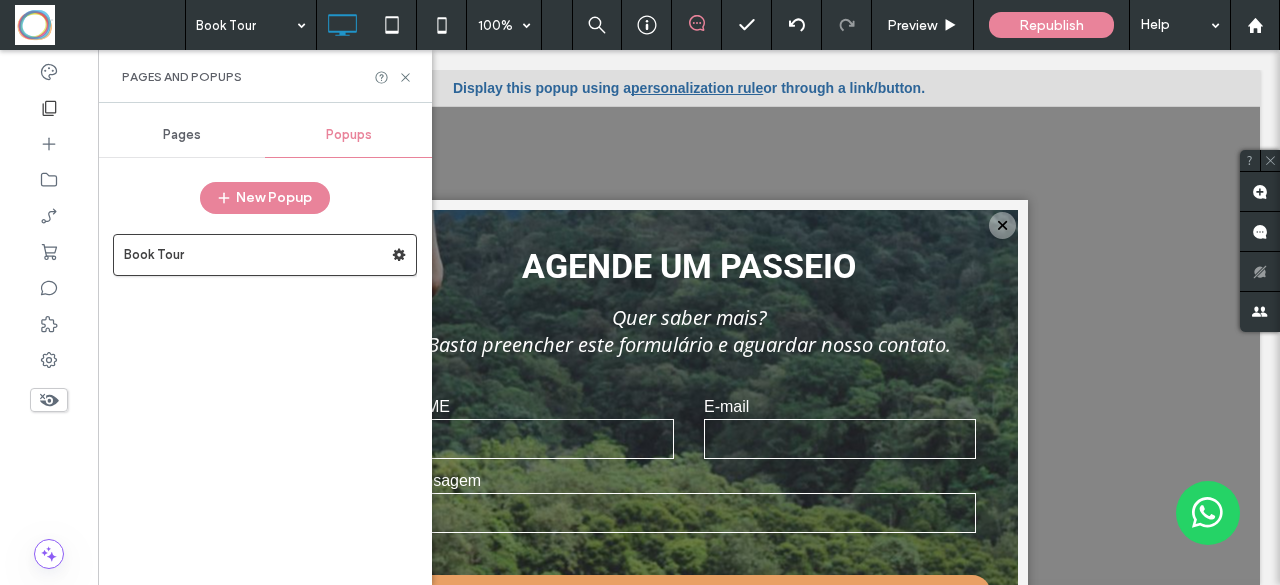 click on "Pages" at bounding box center [181, 135] 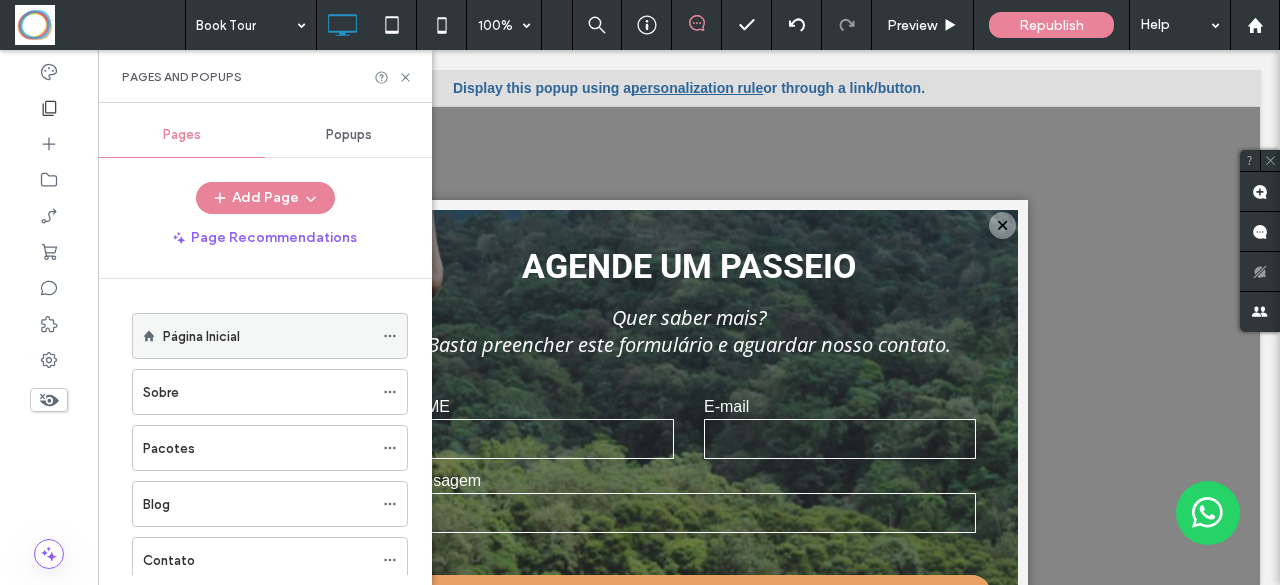 click on "Página Inicial" at bounding box center (201, 336) 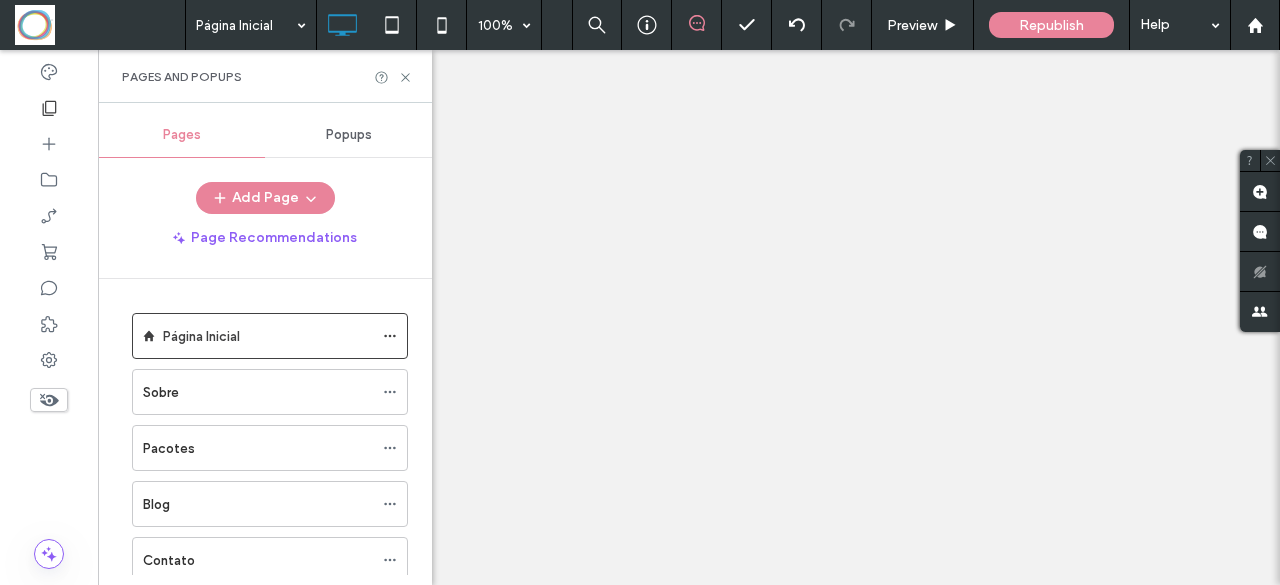 click at bounding box center (640, 292) 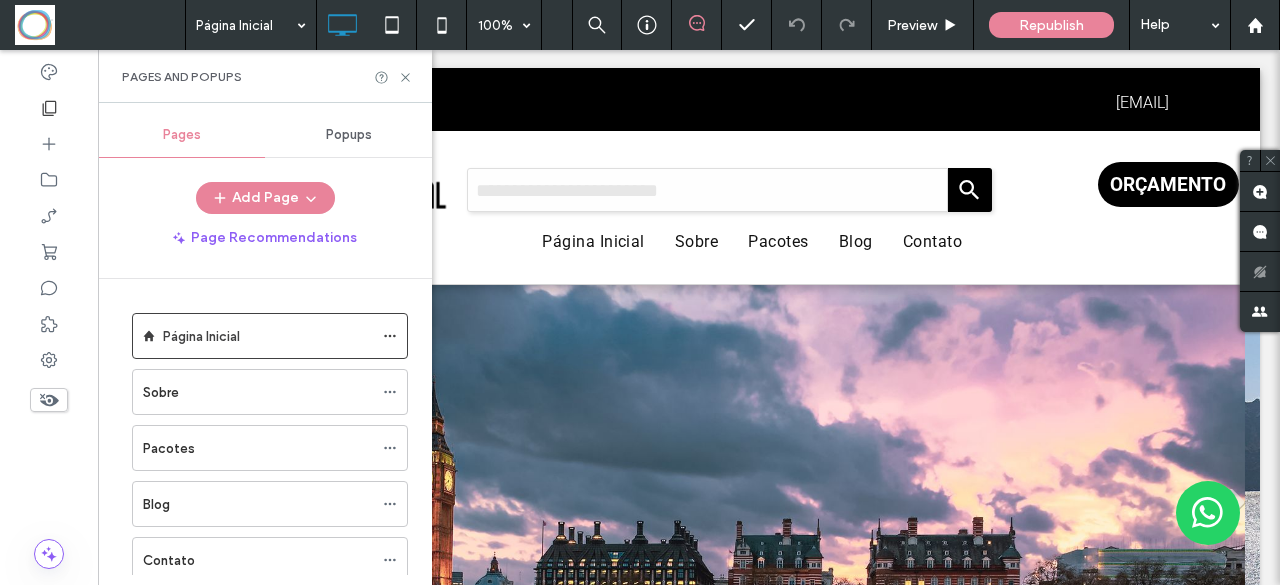 scroll, scrollTop: 0, scrollLeft: 0, axis: both 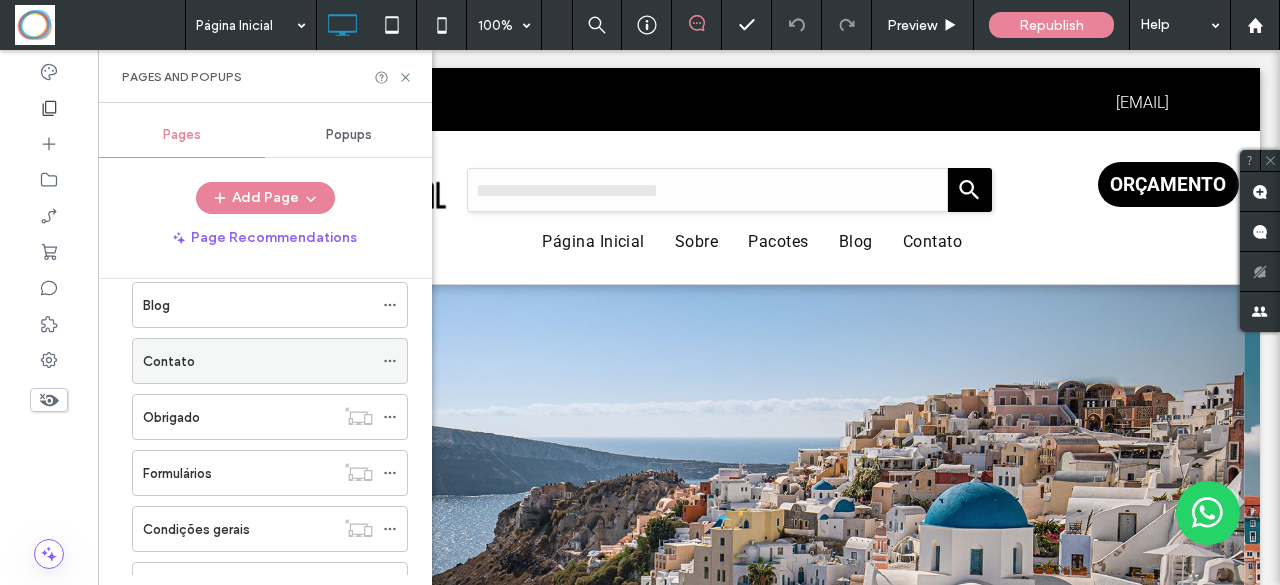 click on "Contato" at bounding box center (169, 361) 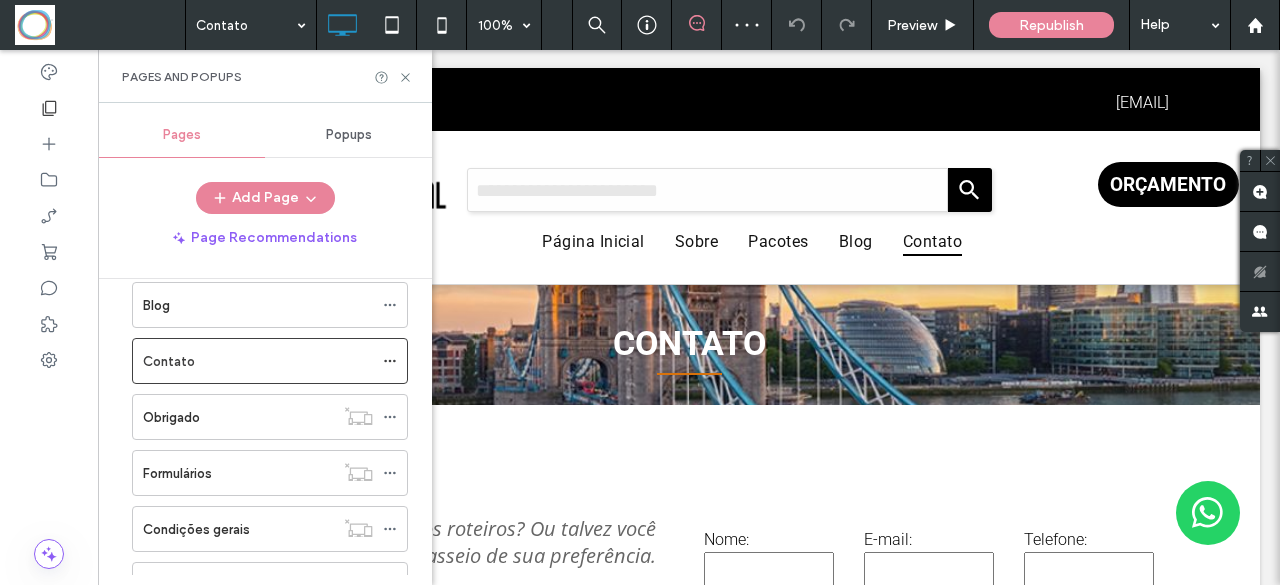scroll, scrollTop: 0, scrollLeft: 0, axis: both 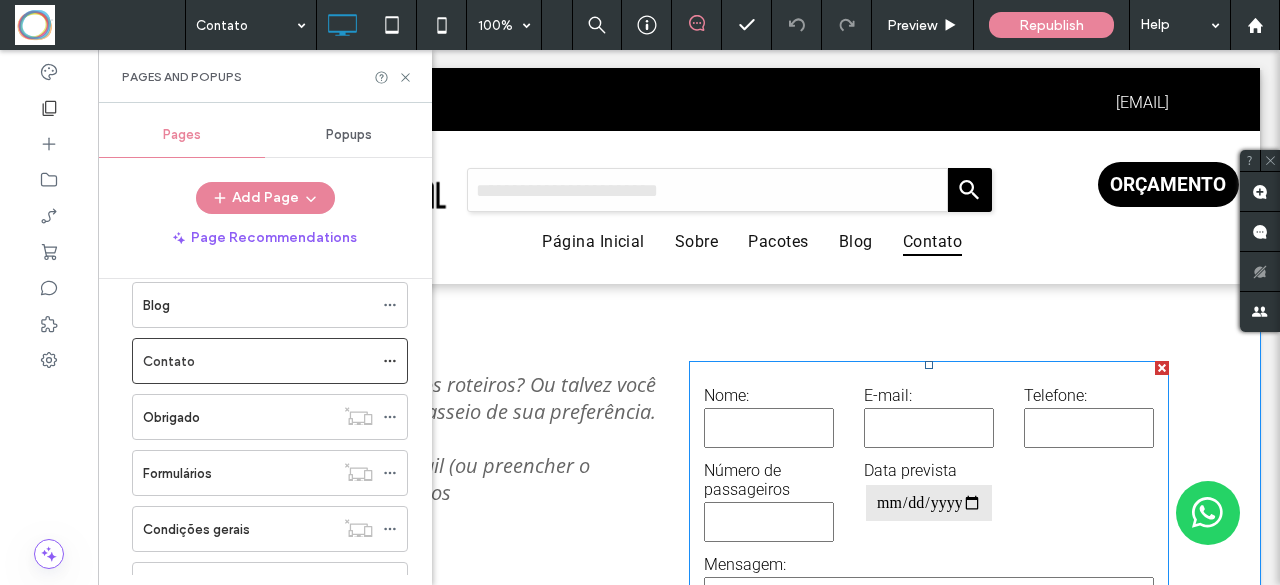 click on "**********" at bounding box center (929, 569) 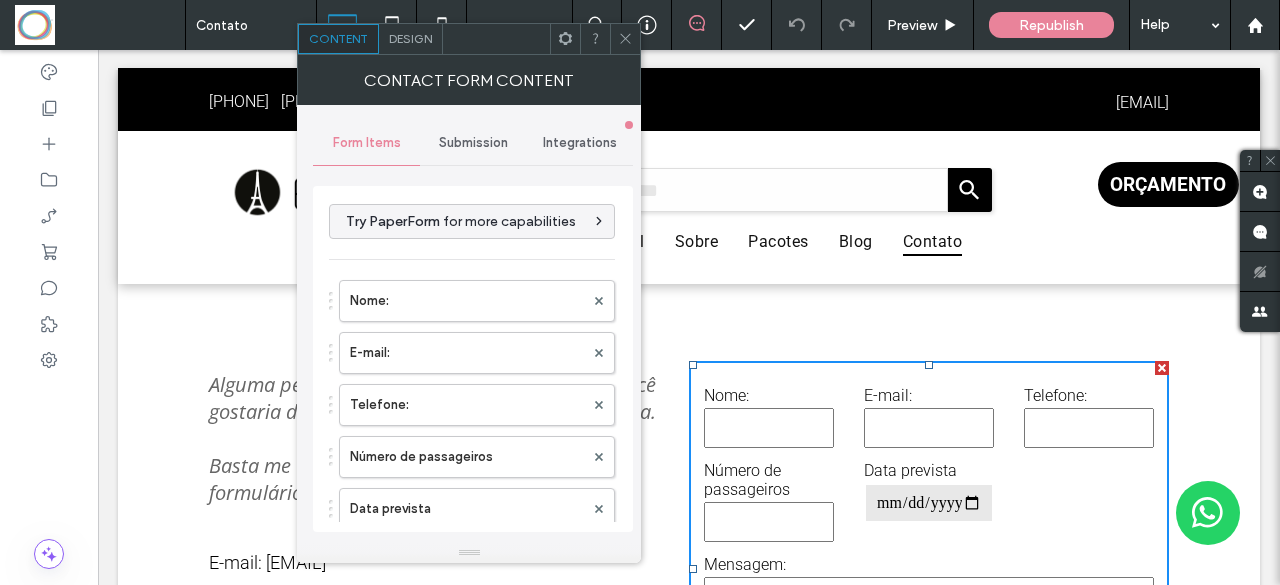 type on "**********" 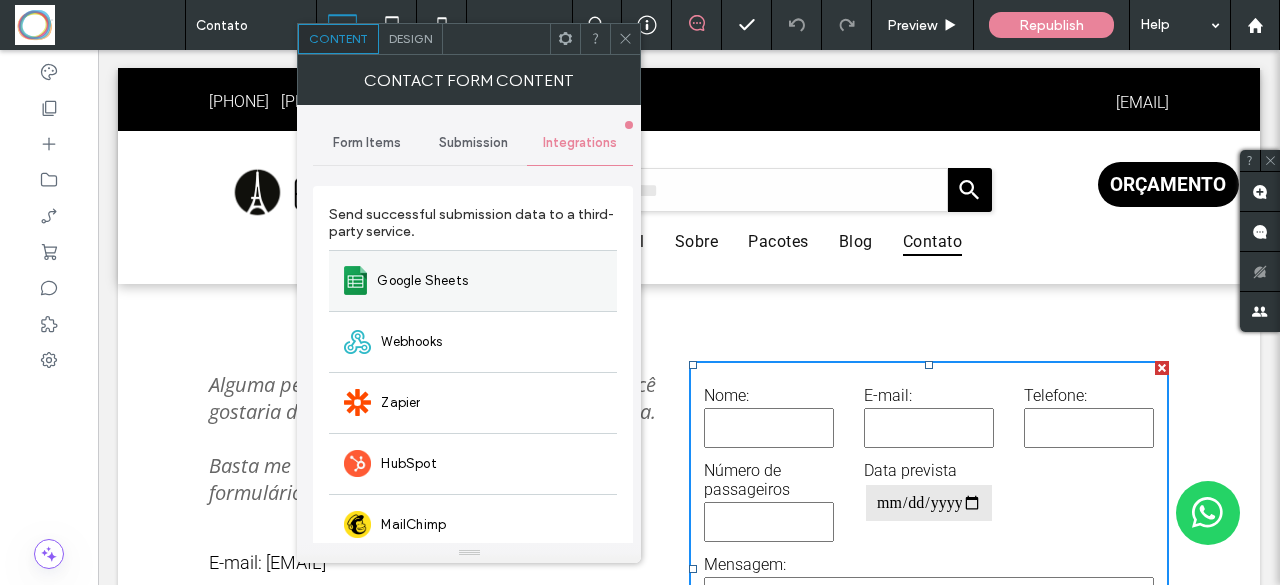 click on "Google Sheets" at bounding box center (473, 280) 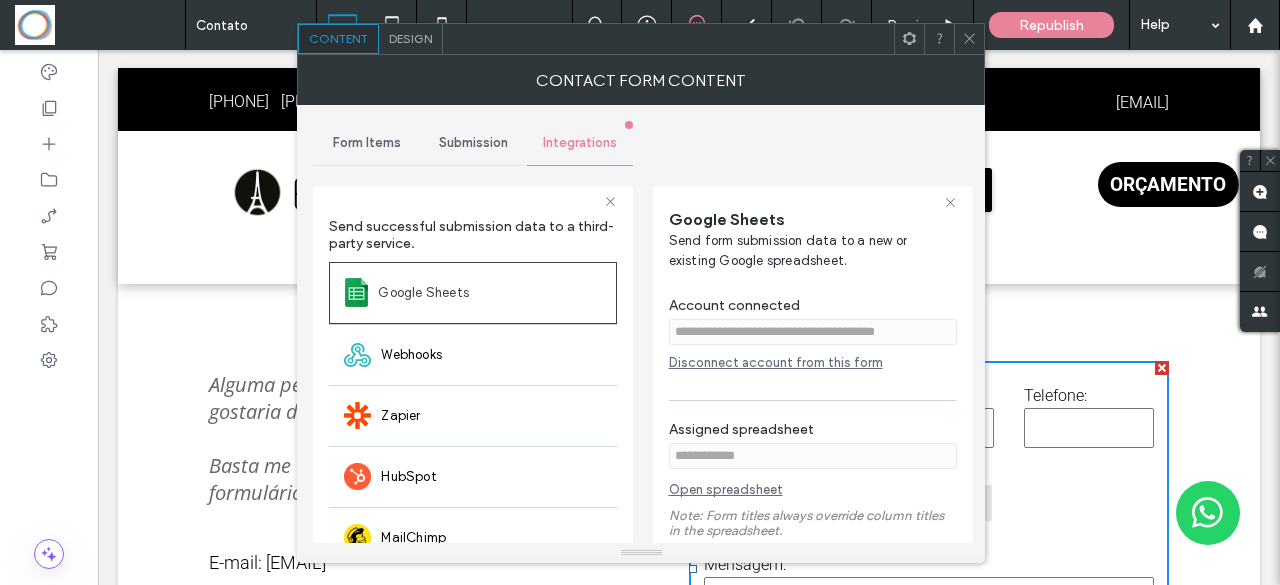 click 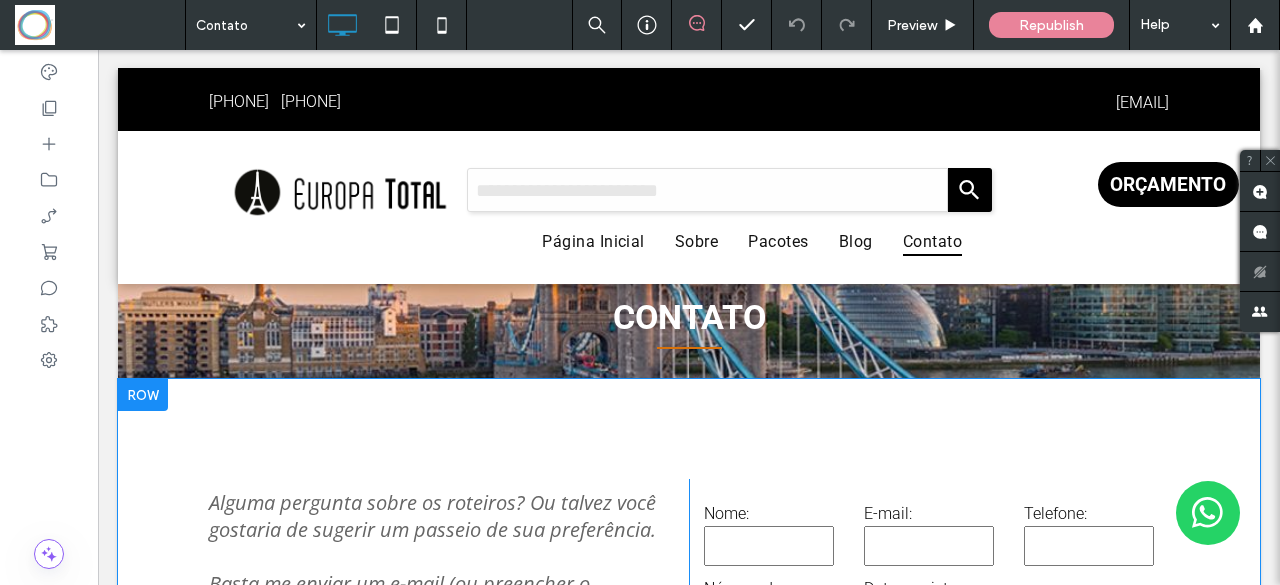 scroll, scrollTop: 0, scrollLeft: 0, axis: both 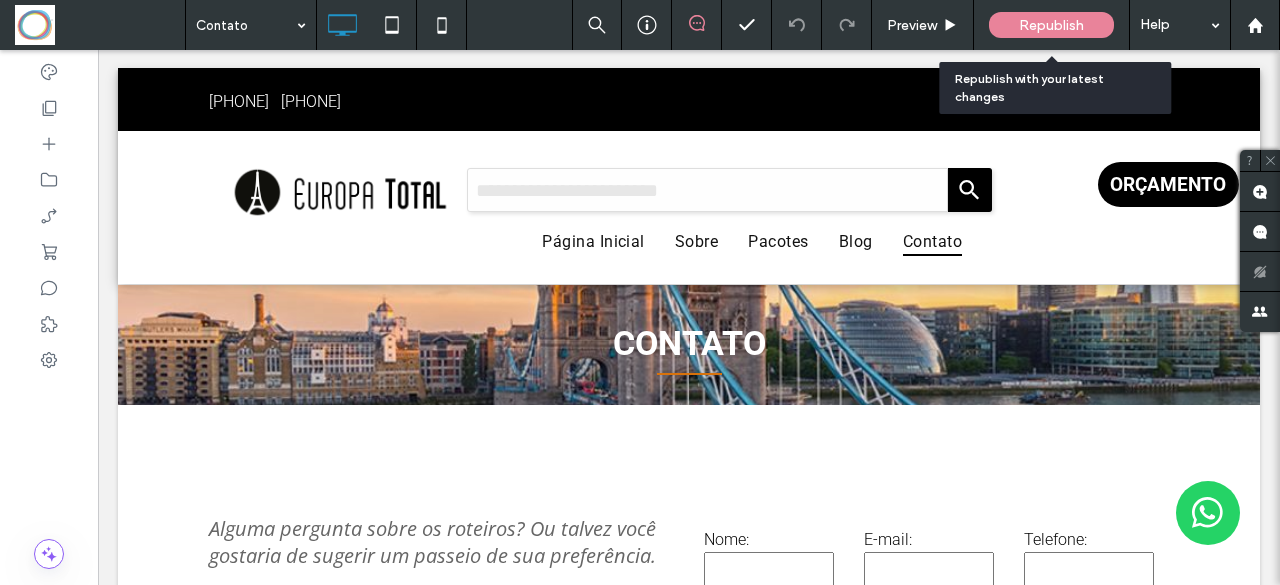click on "Republish" at bounding box center (1051, 25) 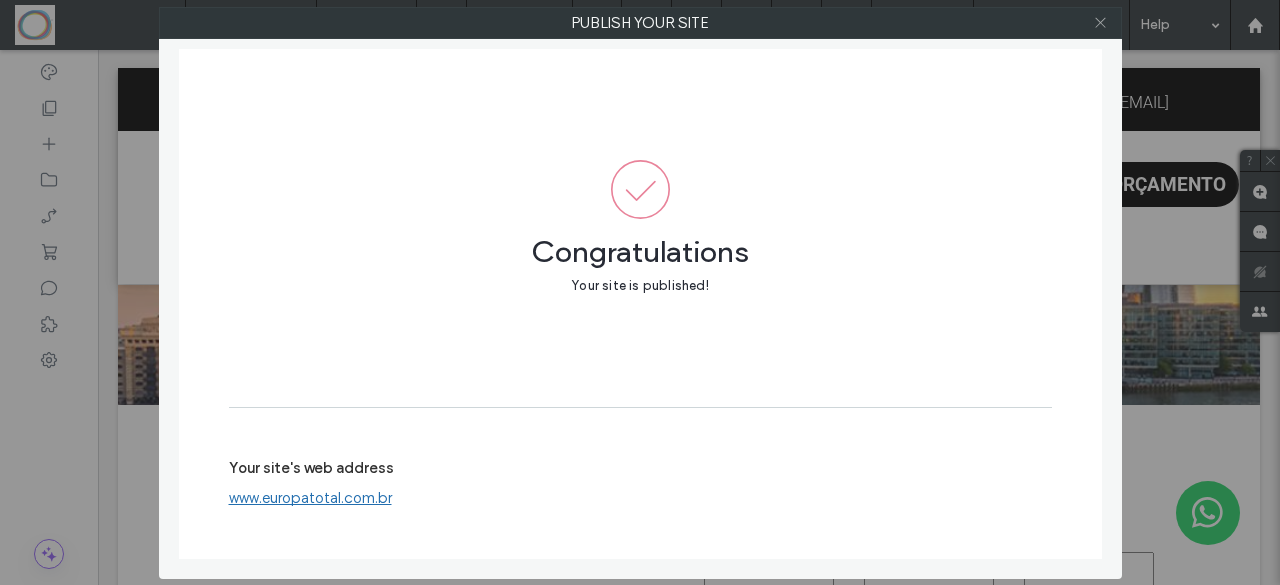 click 